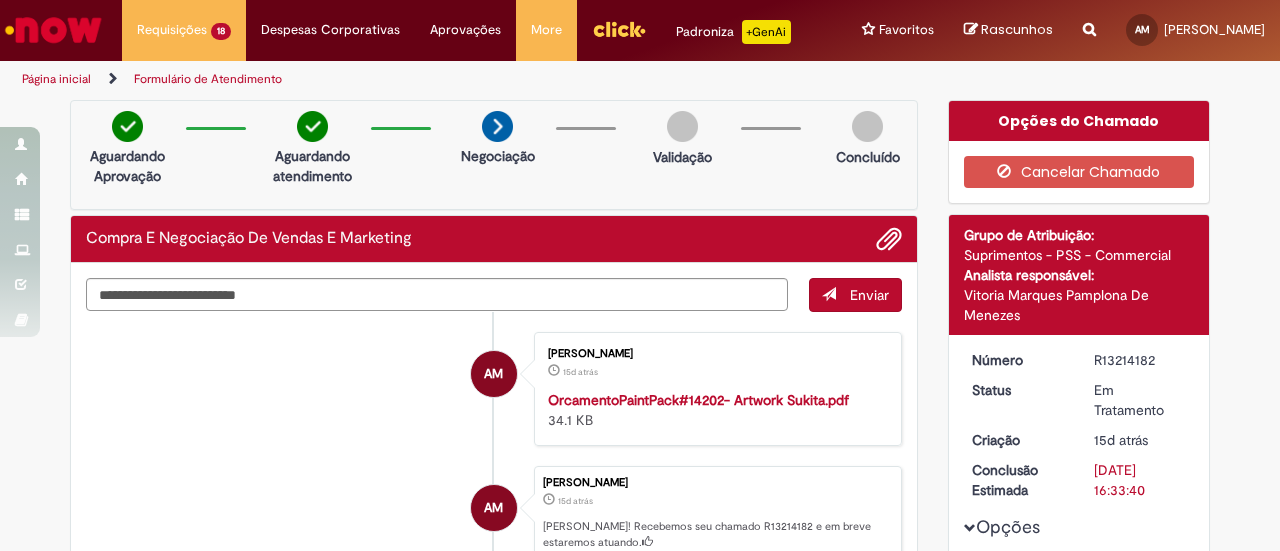 scroll, scrollTop: 0, scrollLeft: 0, axis: both 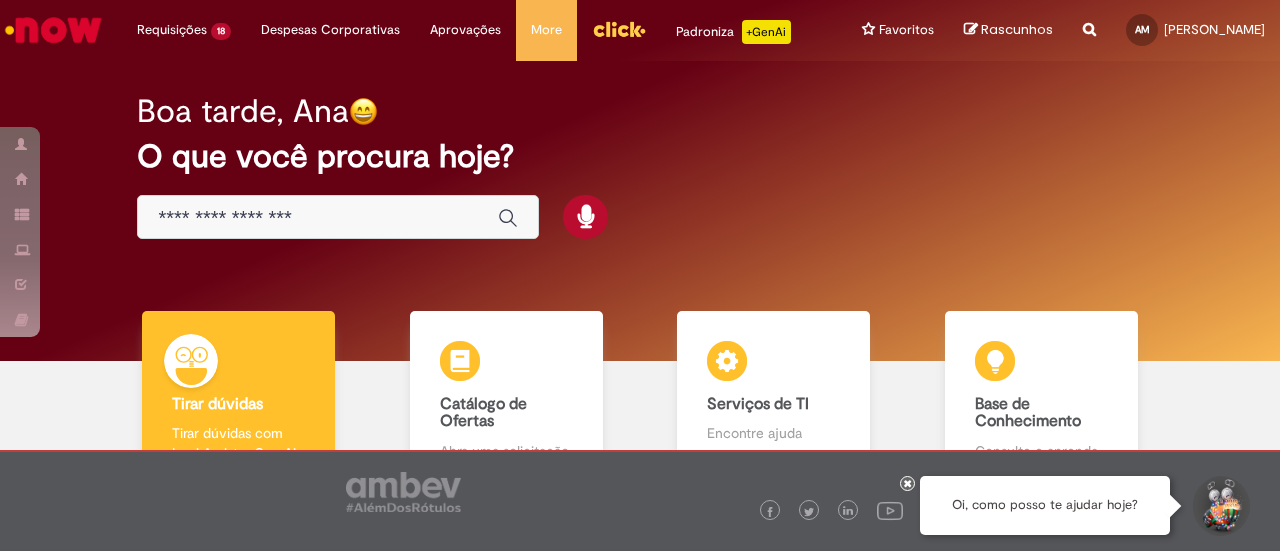 click on "Boa tarde, Ana
O que você procura hoje?" at bounding box center (640, 211) 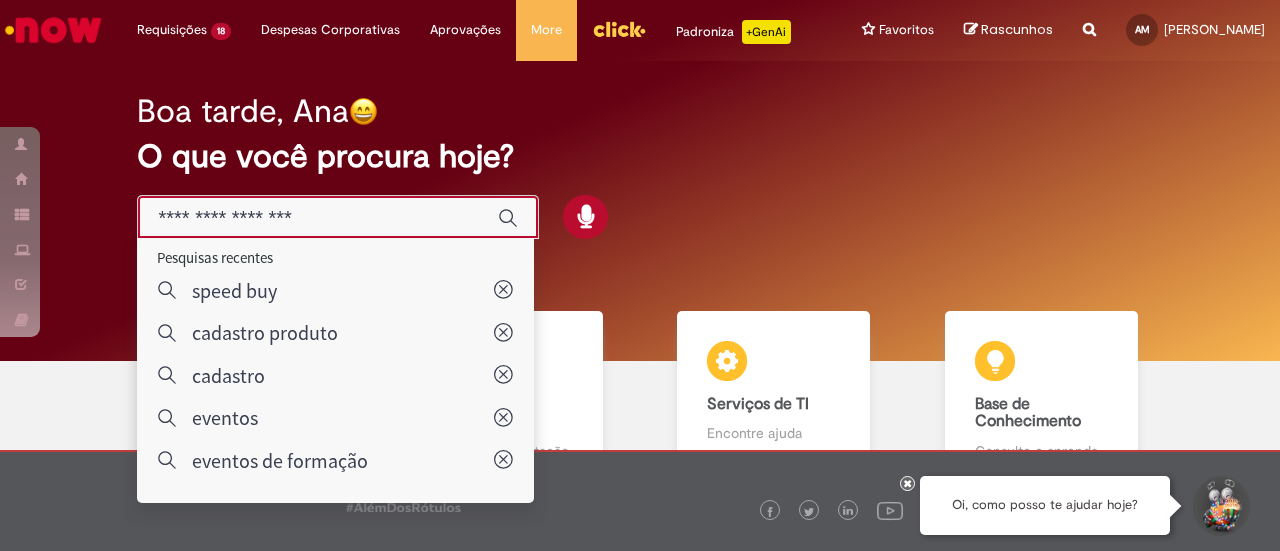 type on "*" 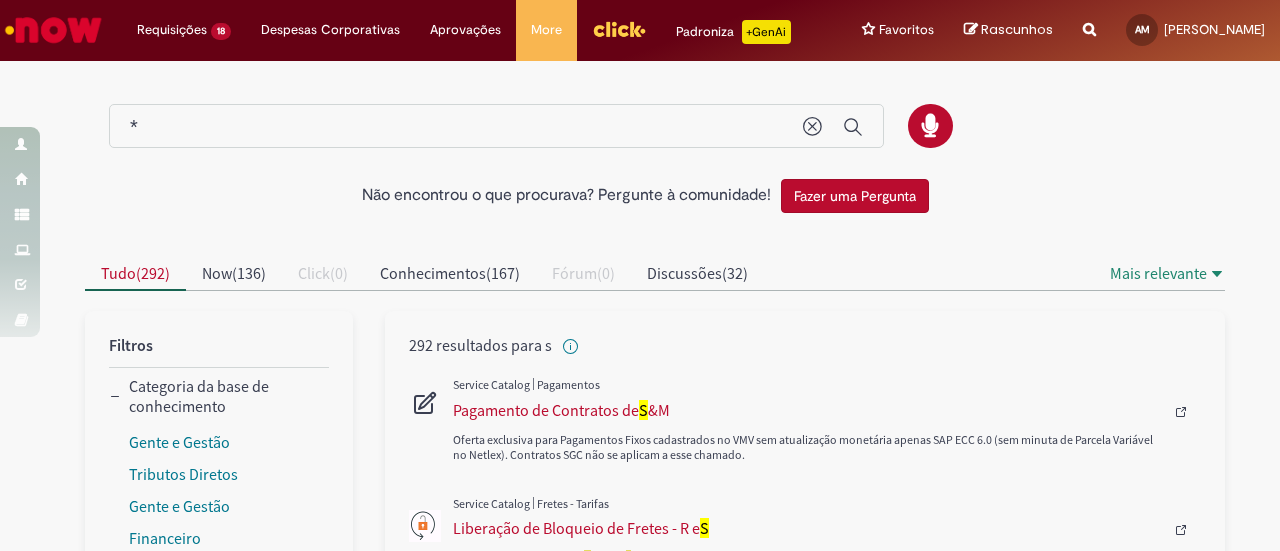 click on "*" at bounding box center [456, 127] 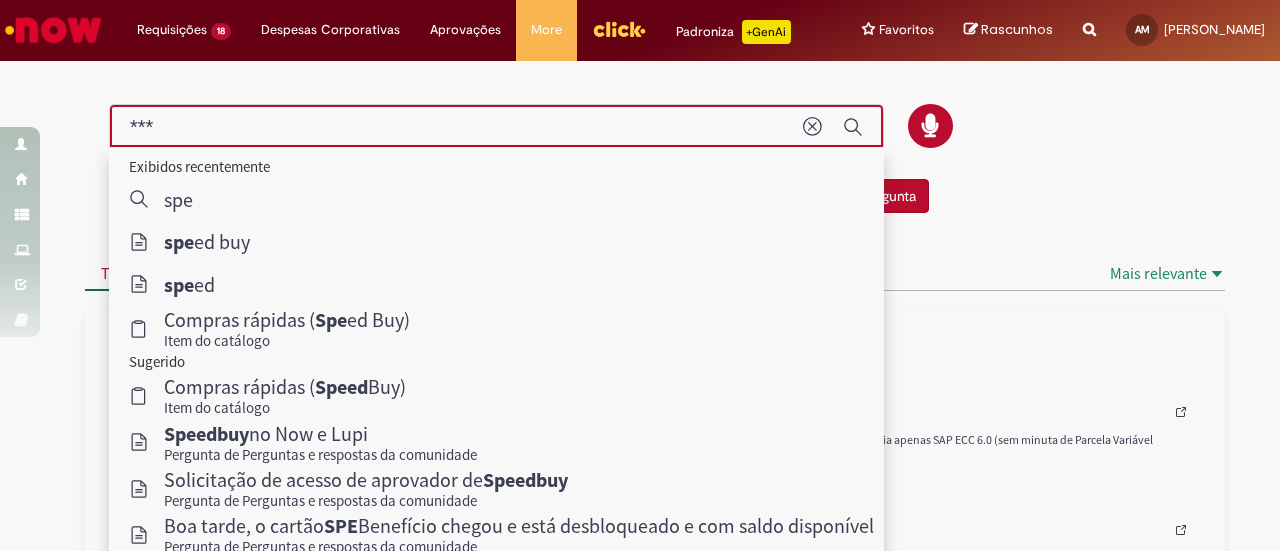 type on "*********" 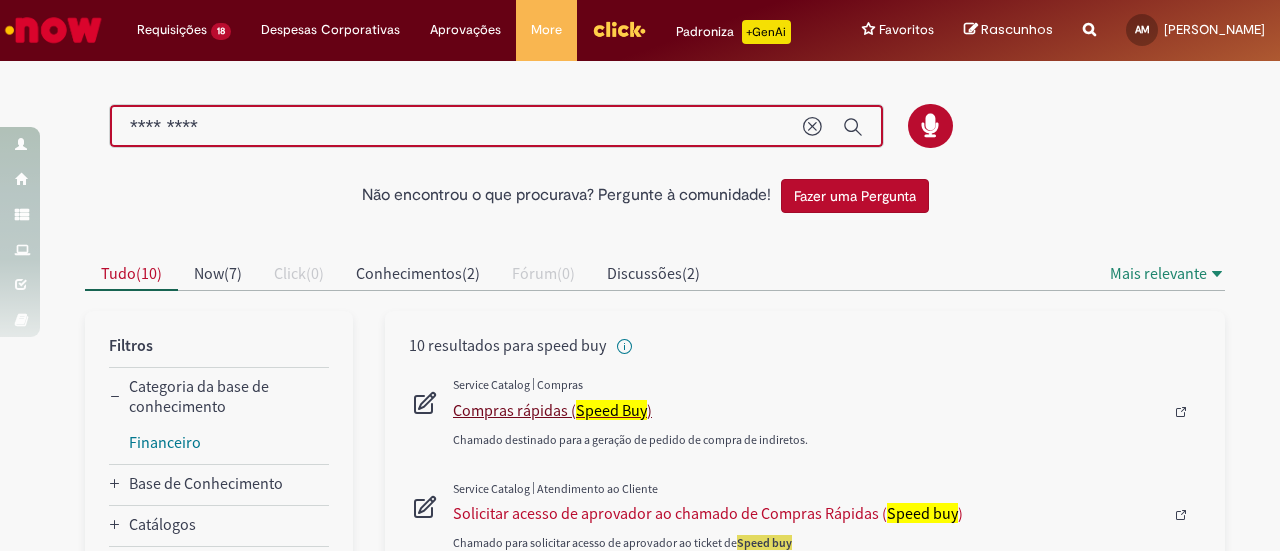 click on "Compras rápidas ( Speed Buy )" at bounding box center [808, 410] 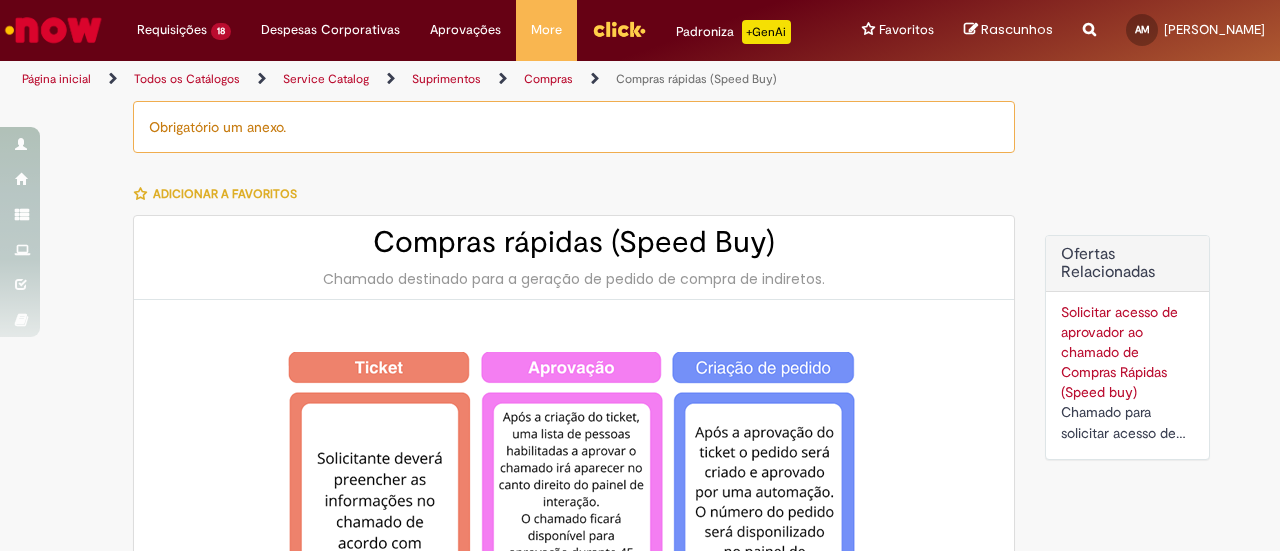 type on "********" 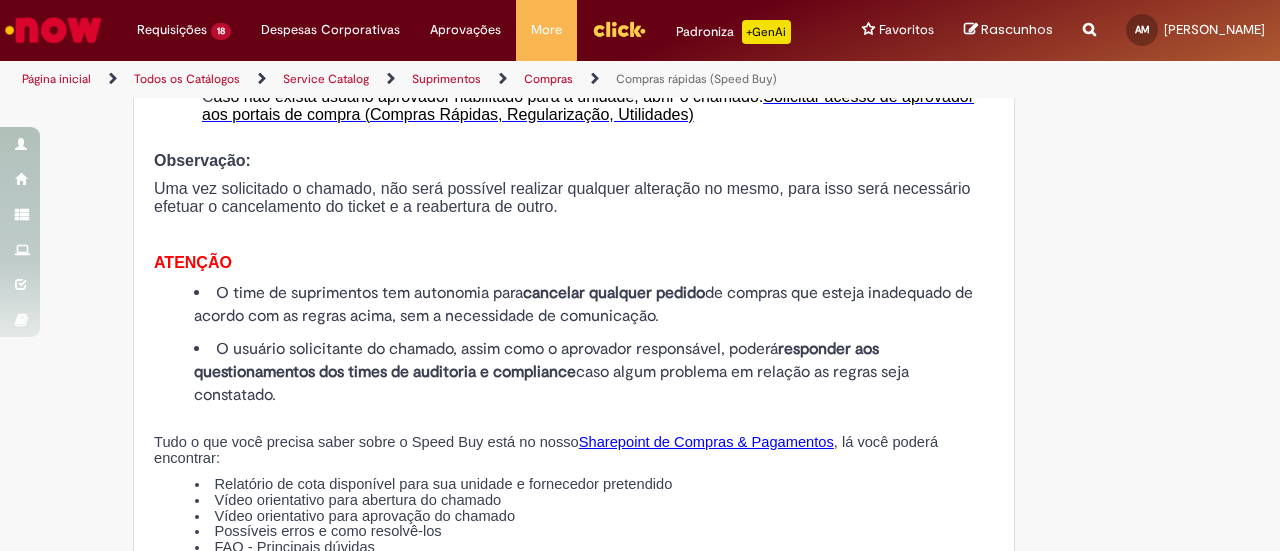 scroll, scrollTop: 2400, scrollLeft: 0, axis: vertical 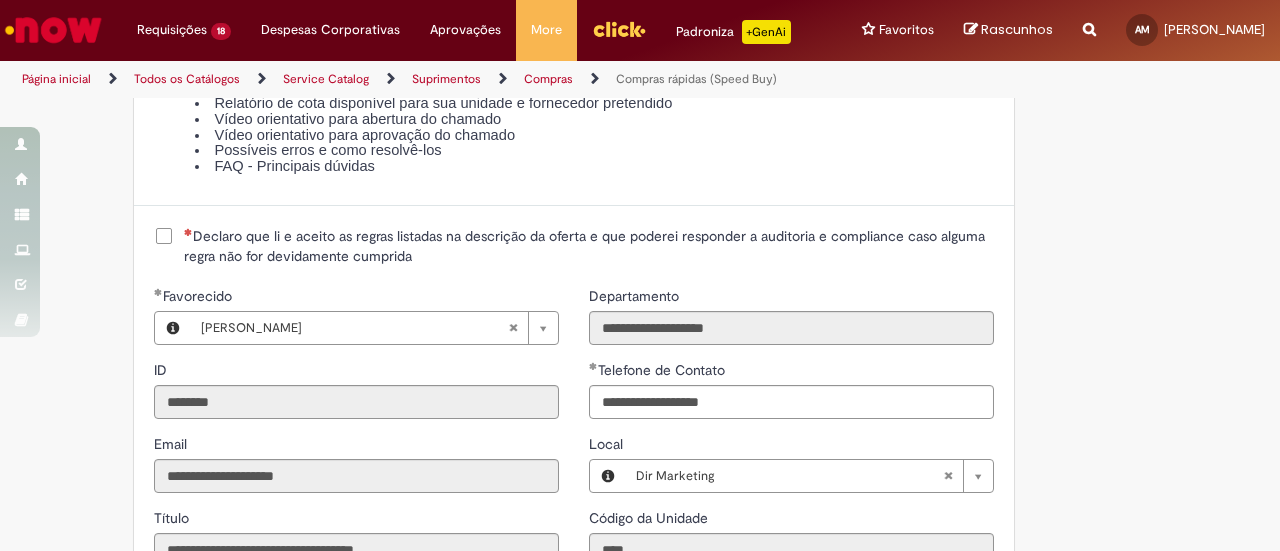 click on "Declaro que li e aceito as regras listadas na descrição da oferta e que poderei responder a auditoria e compliance caso alguma regra não for devidamente cumprida" at bounding box center (574, 246) 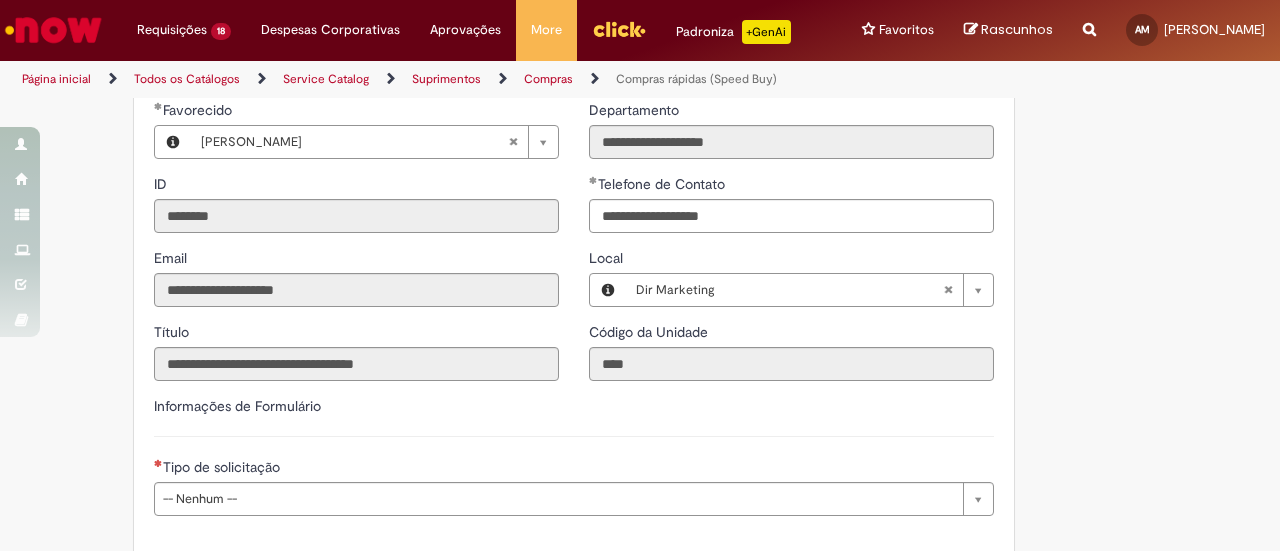 scroll, scrollTop: 2800, scrollLeft: 0, axis: vertical 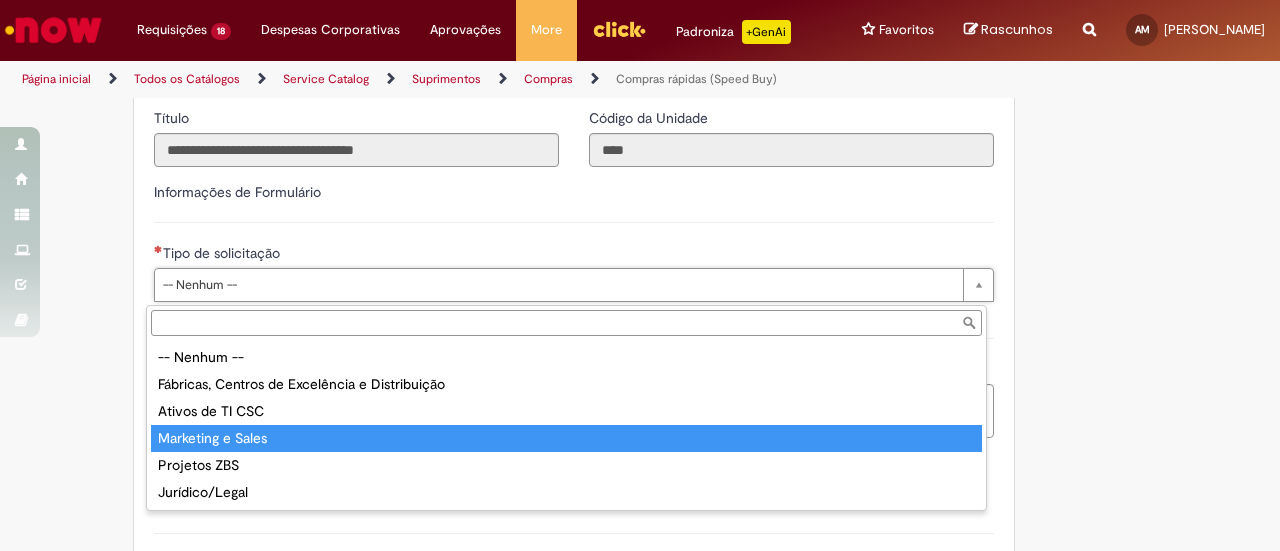 type on "**********" 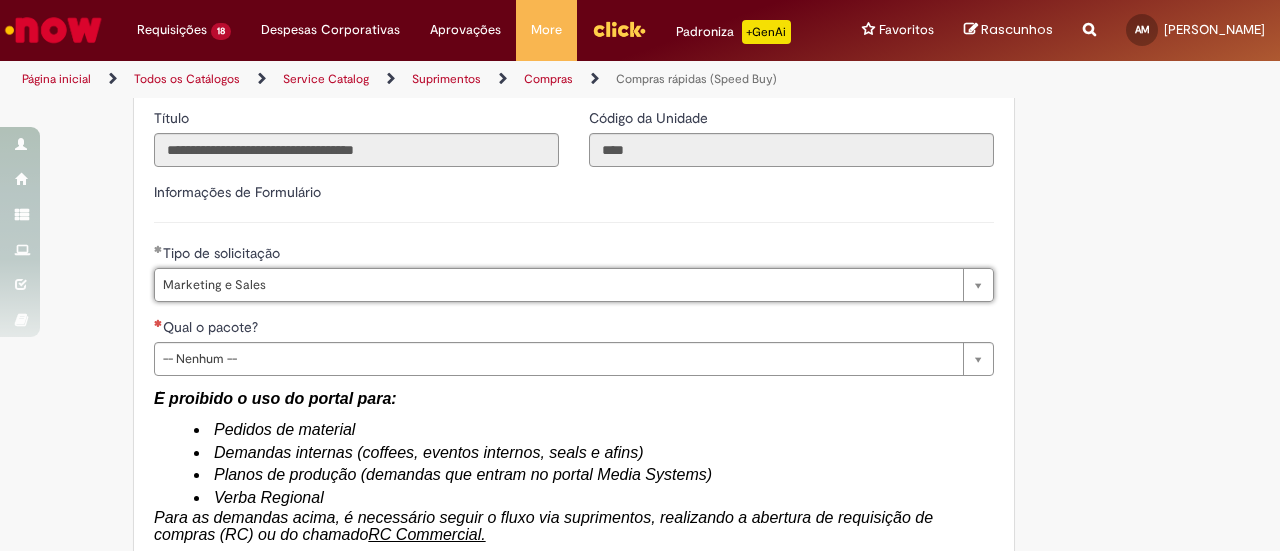 type on "*******" 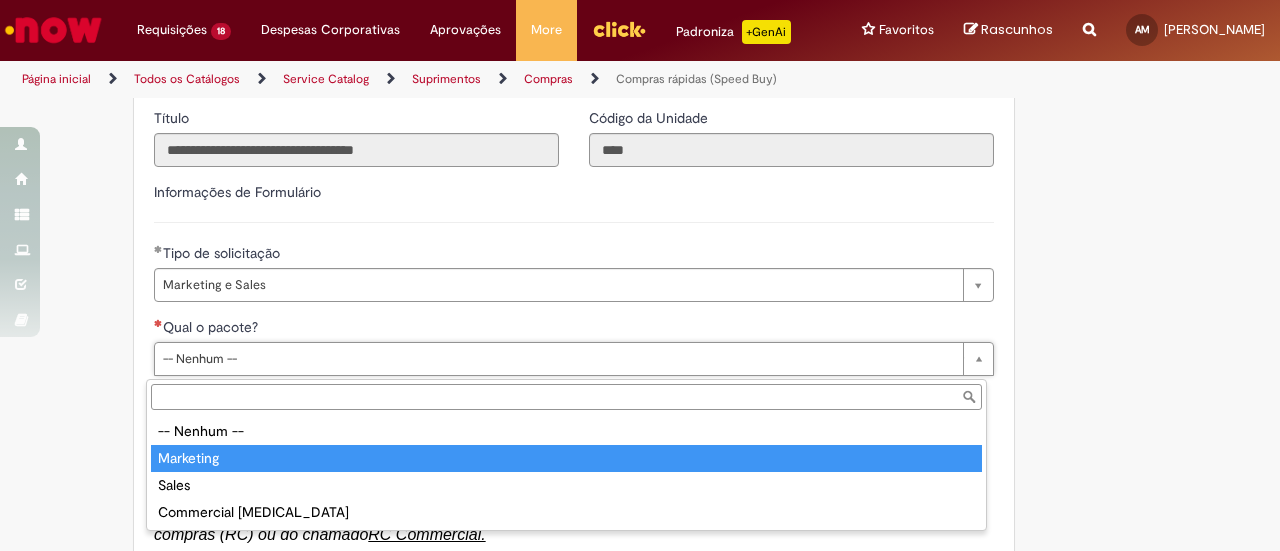 type on "*********" 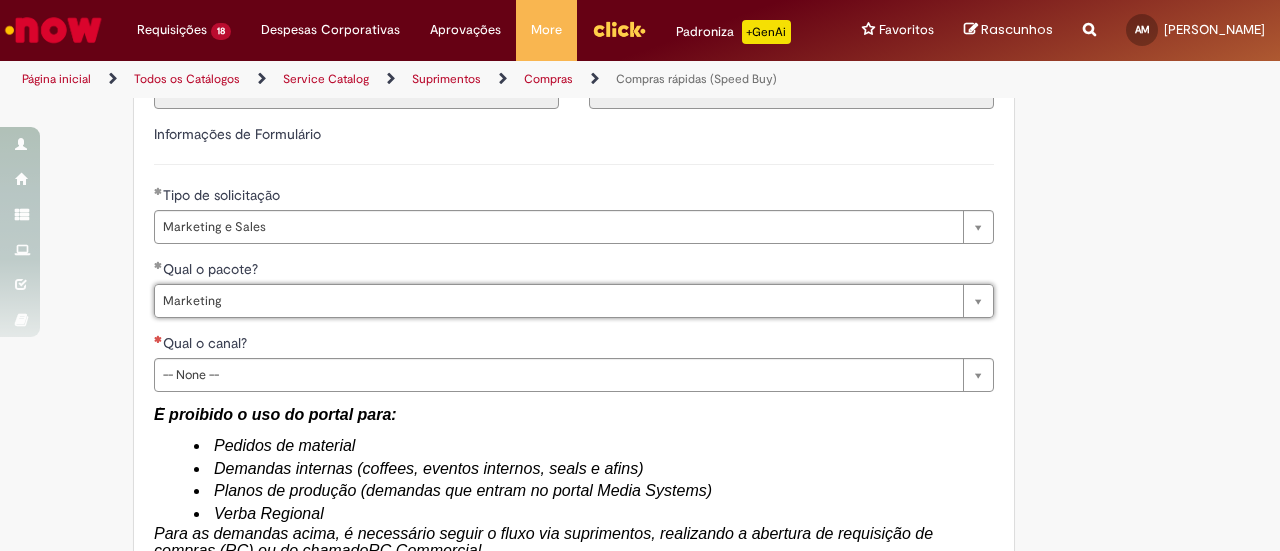 scroll, scrollTop: 2900, scrollLeft: 0, axis: vertical 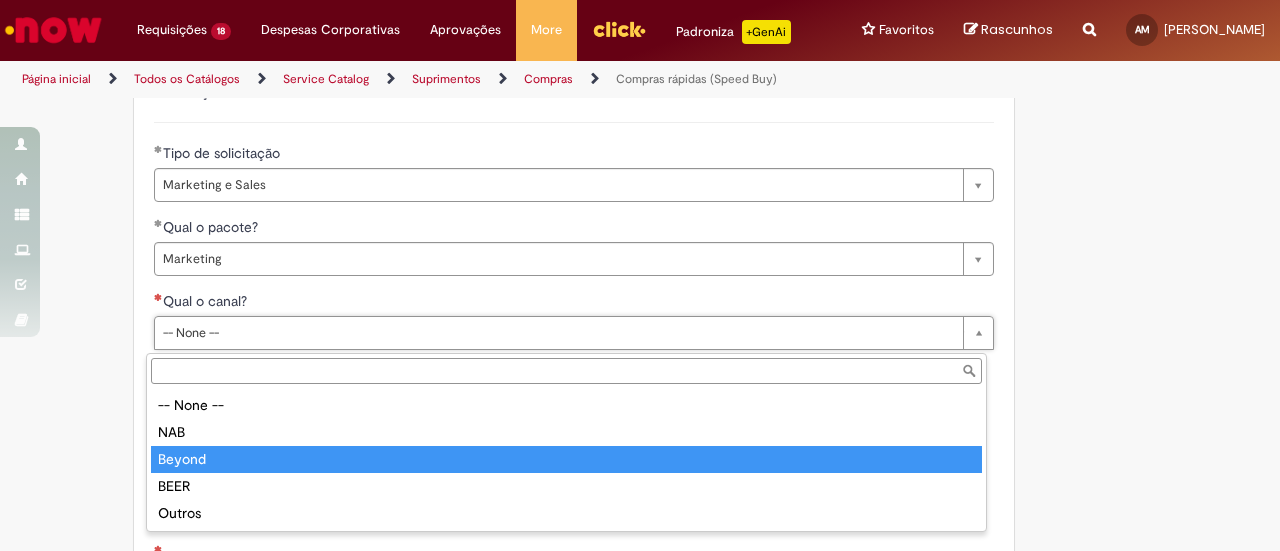 type on "******" 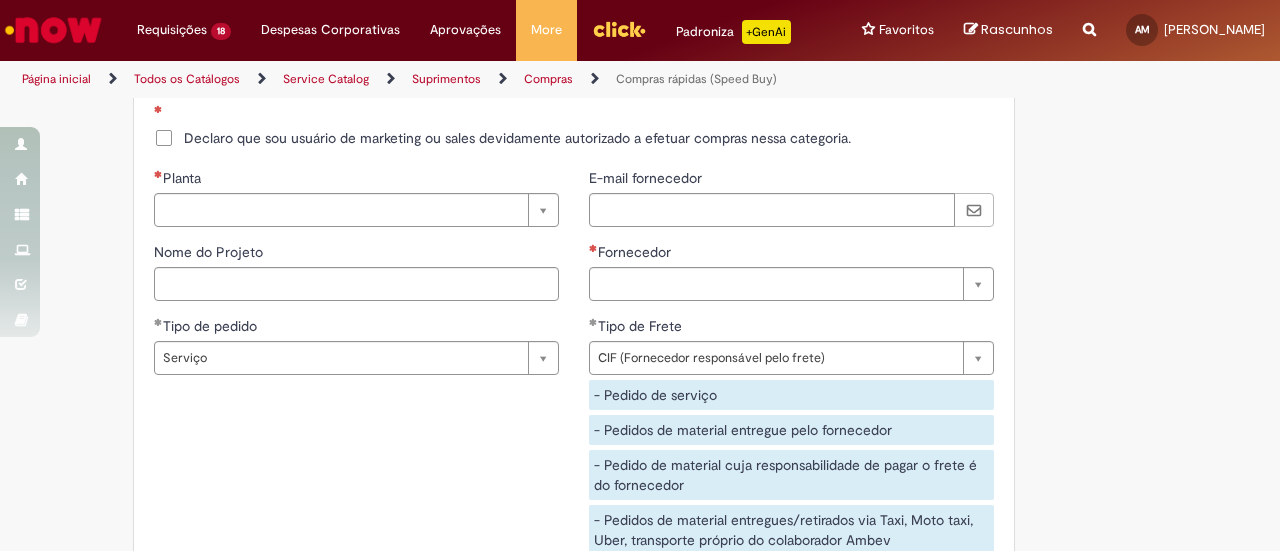 scroll, scrollTop: 3300, scrollLeft: 0, axis: vertical 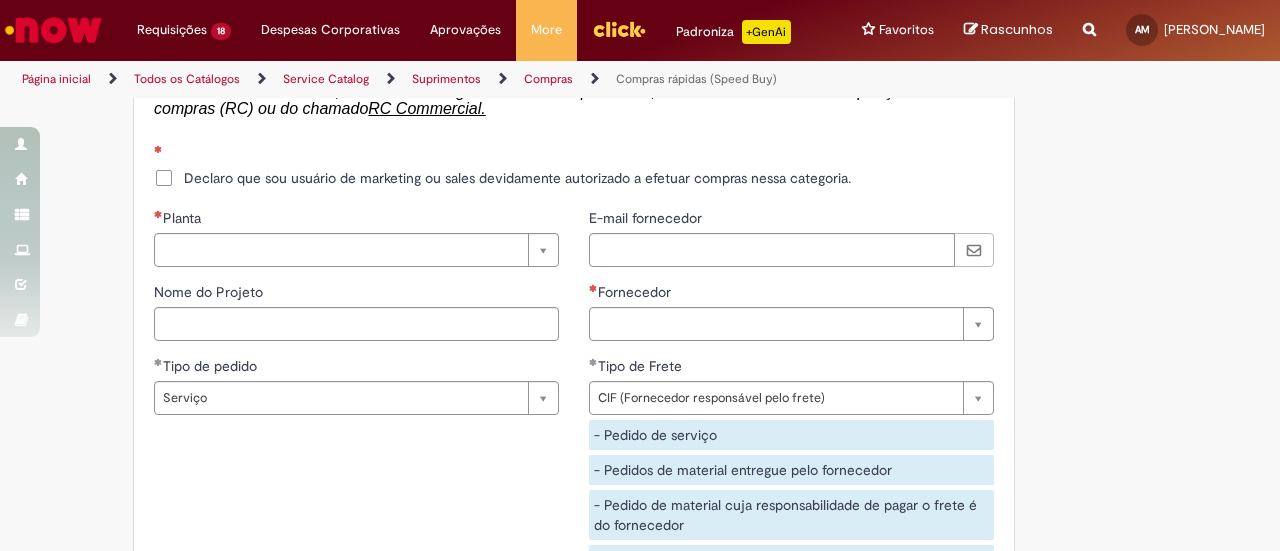 click on "Declaro que sou usuário de marketing ou sales devidamente autorizado a efetuar compras nessa categoria." at bounding box center (517, 178) 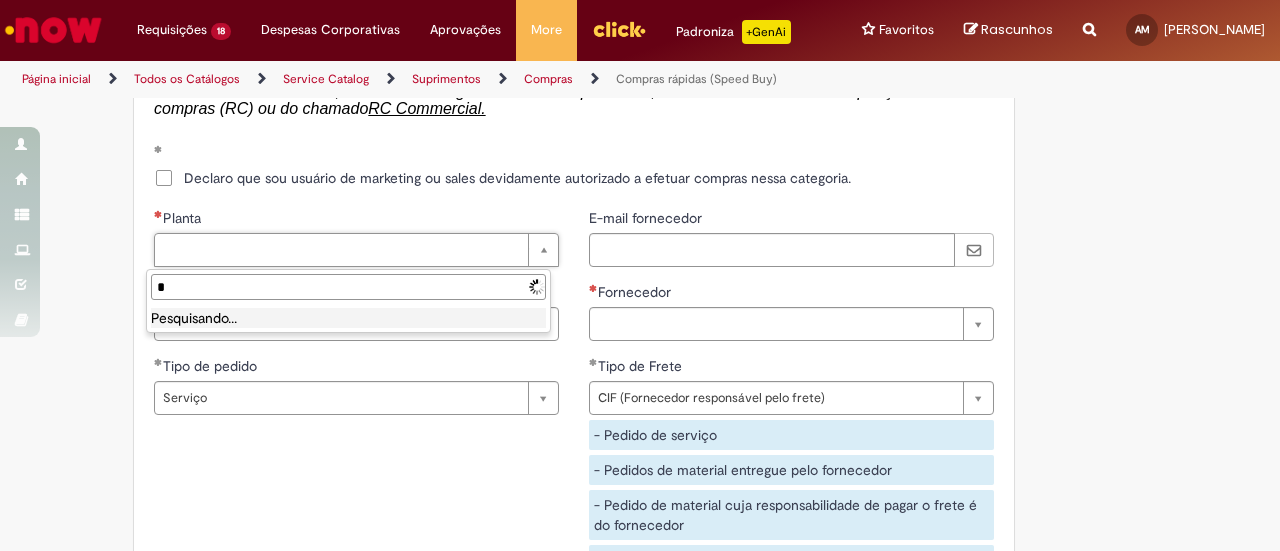 type on "**" 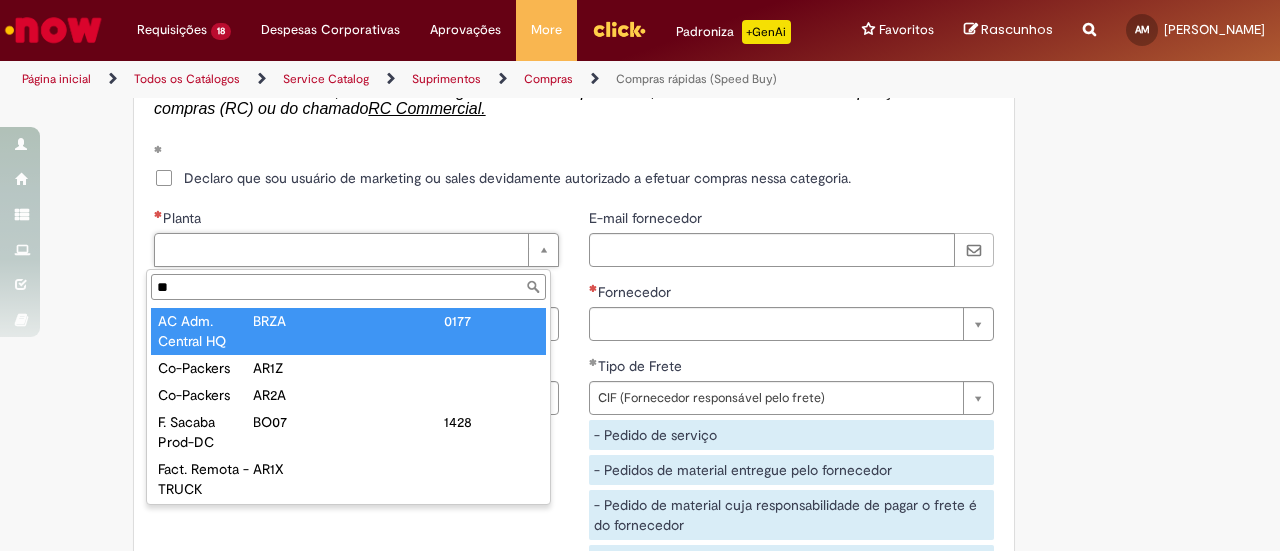 drag, startPoint x: 194, startPoint y: 327, endPoint x: 477, endPoint y: 338, distance: 283.2137 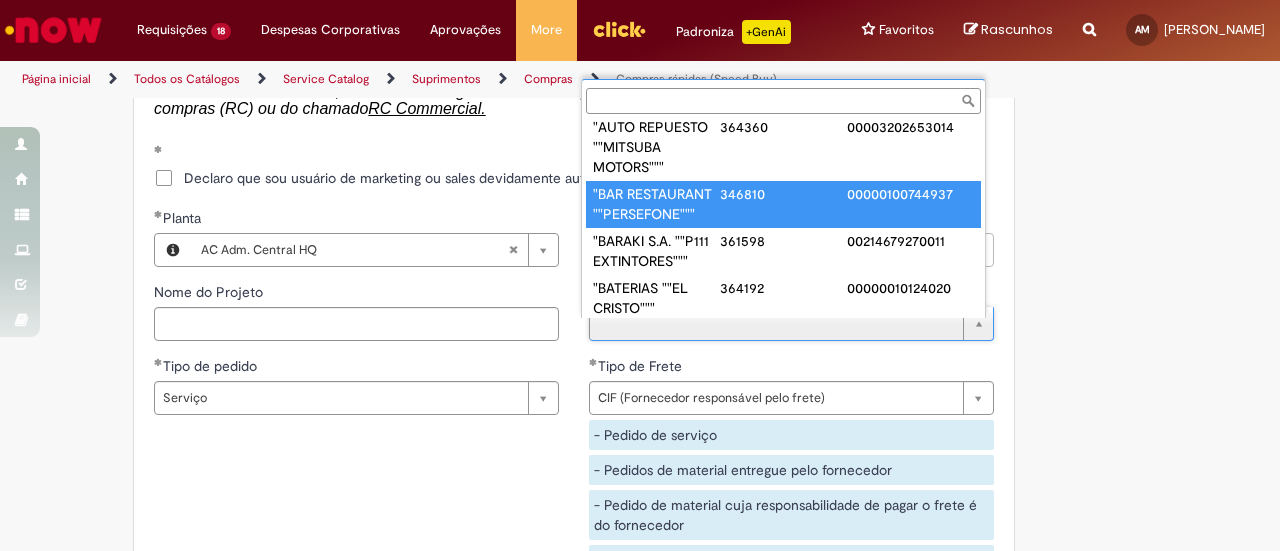 scroll, scrollTop: 0, scrollLeft: 0, axis: both 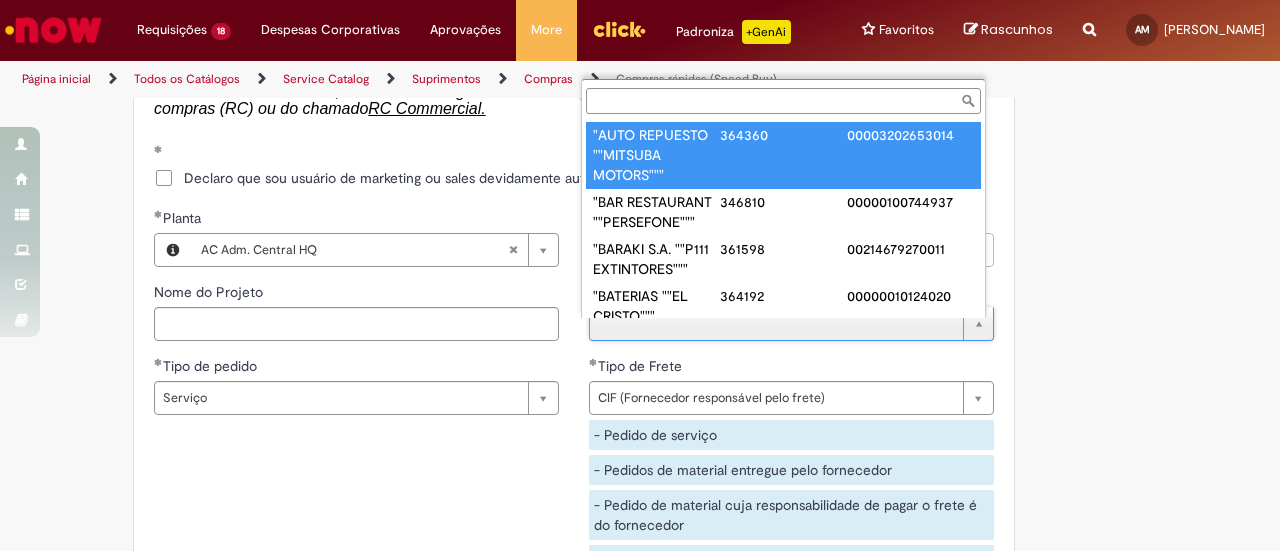 click on "Fornecedor" at bounding box center [783, 101] 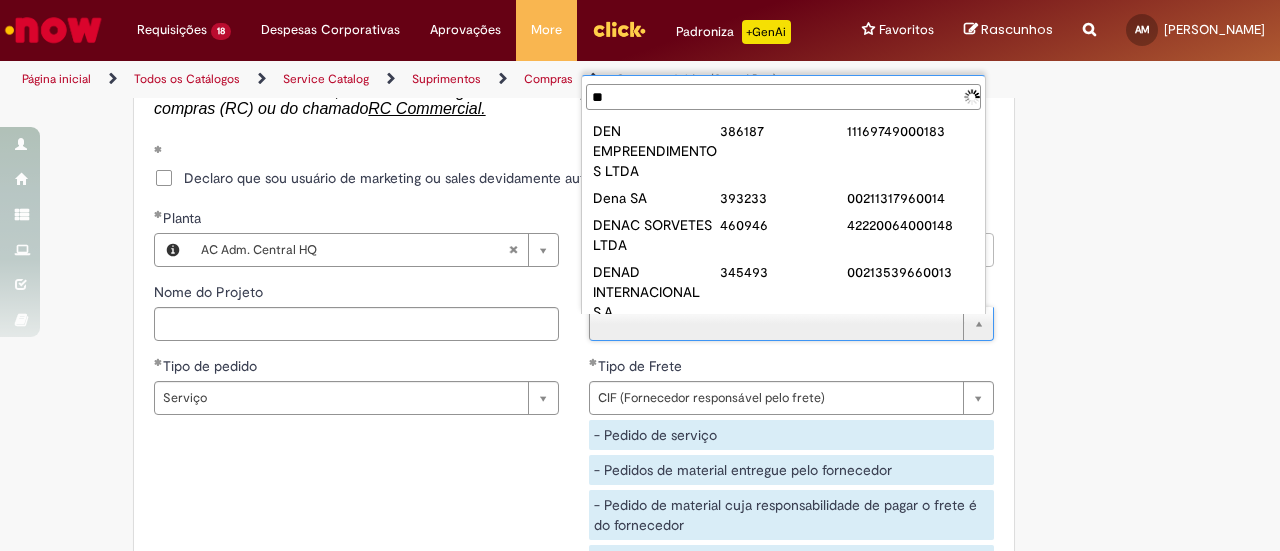 type on "*" 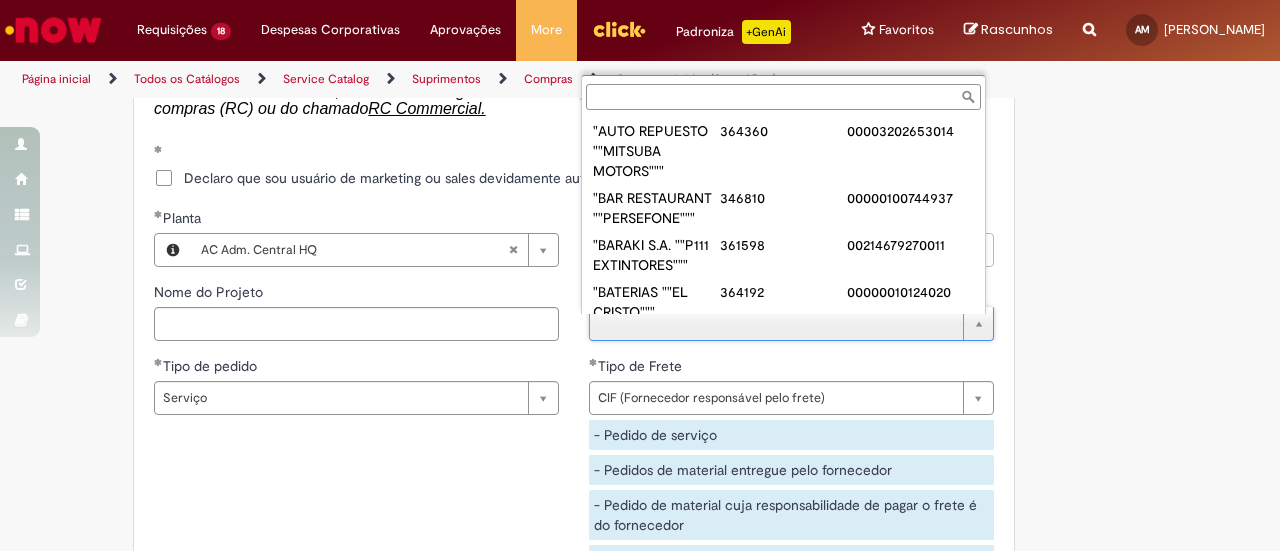 paste on "**********" 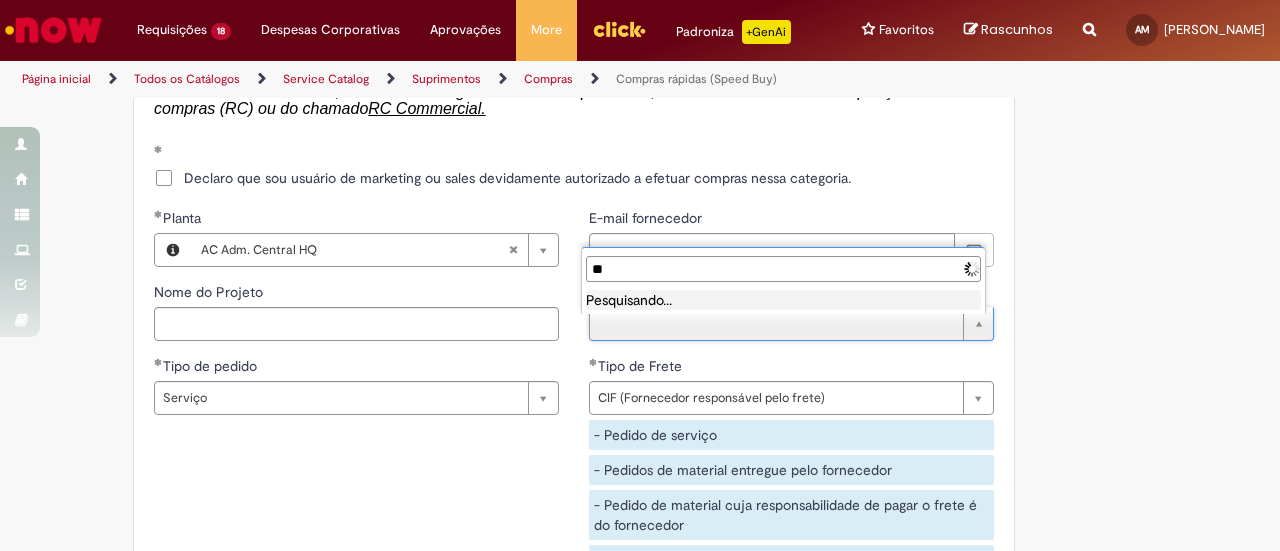 type on "*" 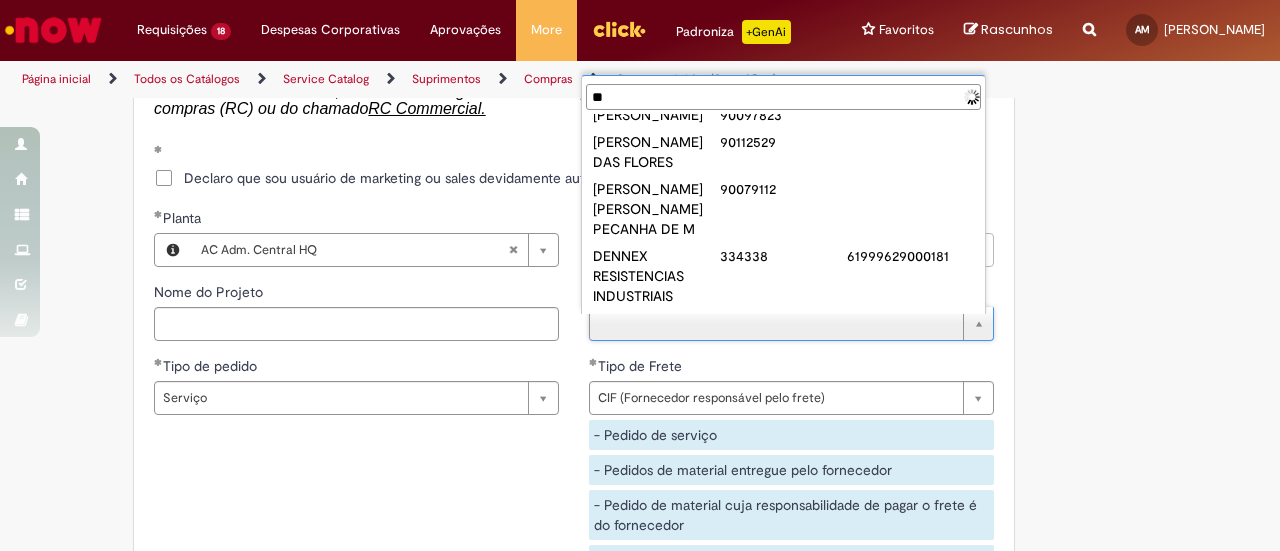 scroll, scrollTop: 0, scrollLeft: 0, axis: both 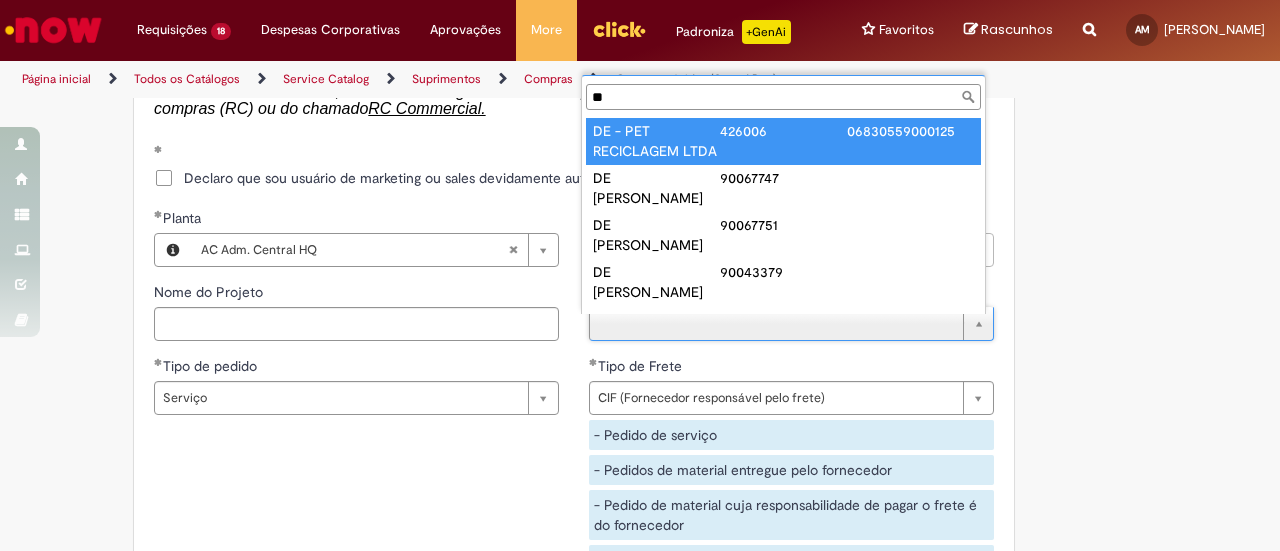 type on "*" 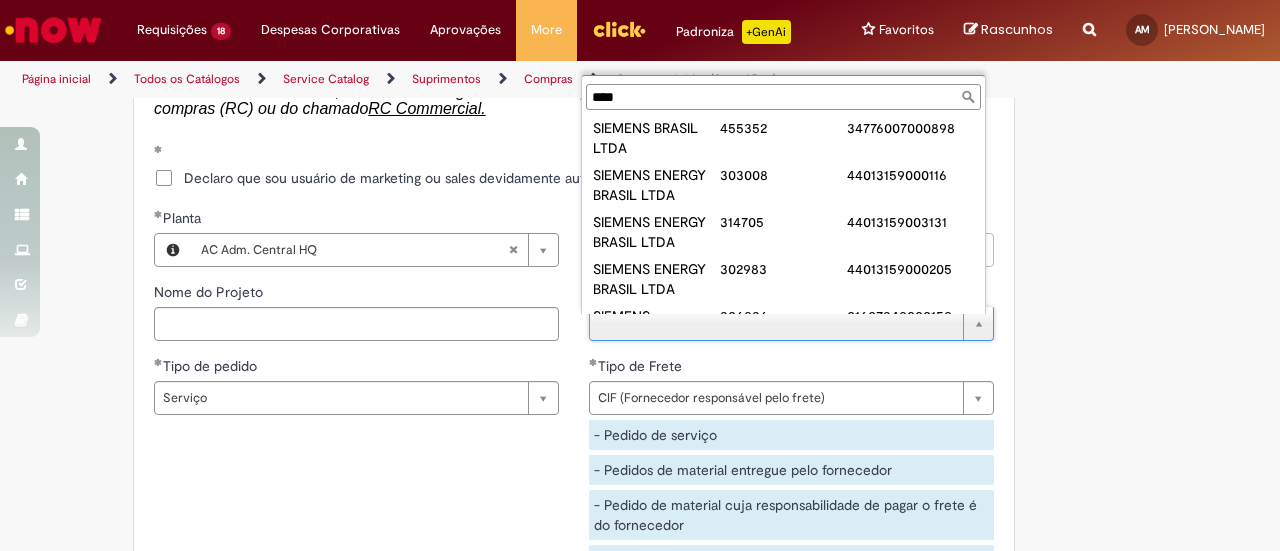 scroll, scrollTop: 200, scrollLeft: 0, axis: vertical 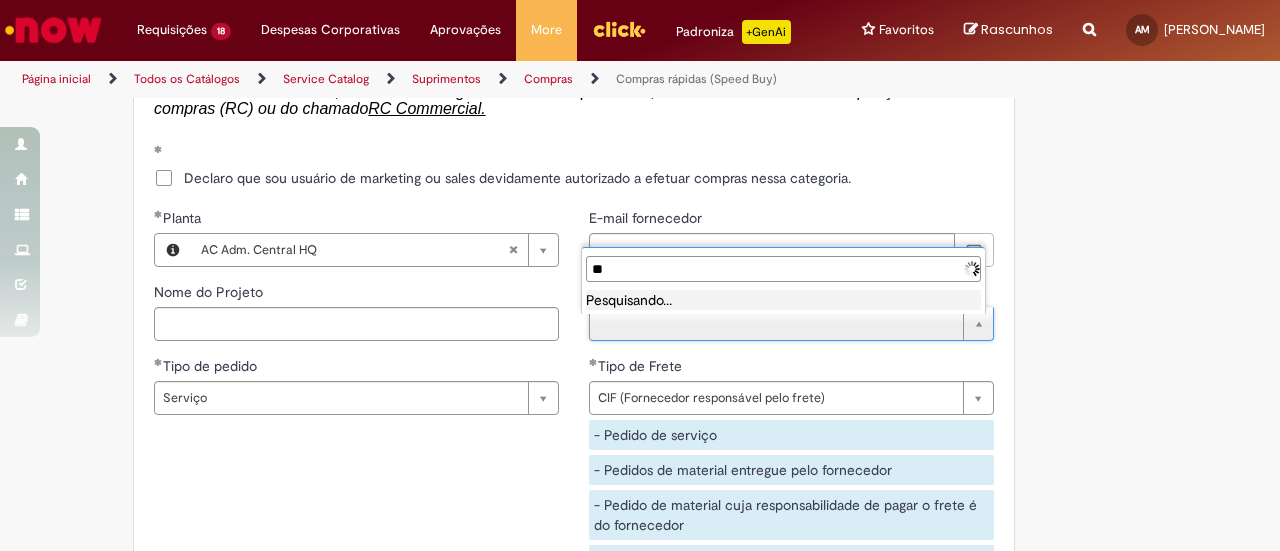 type on "*" 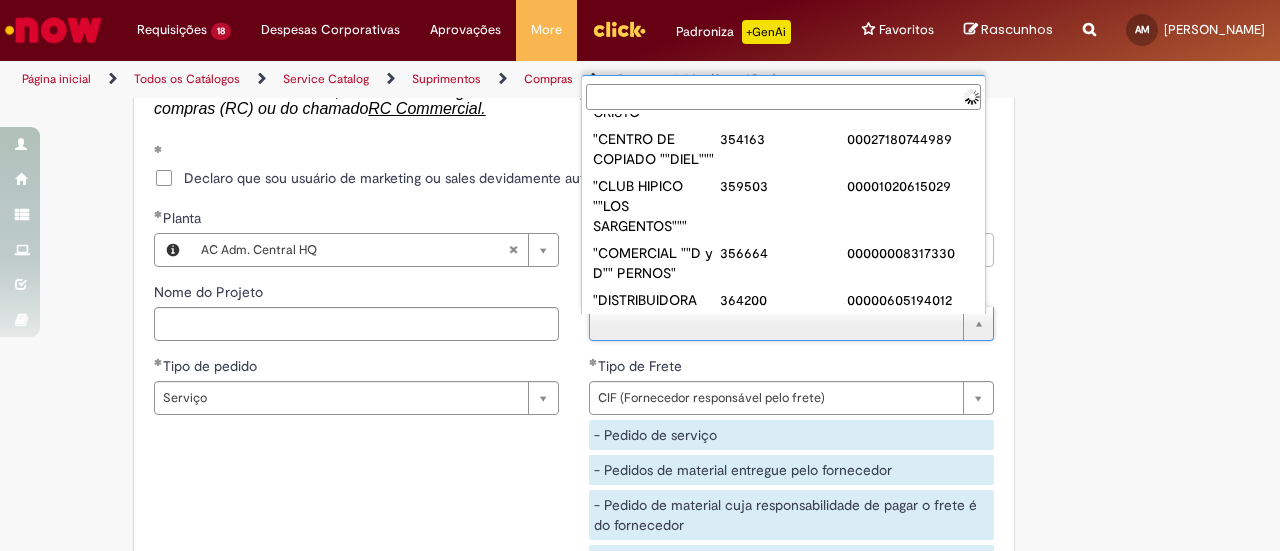 paste on "**********" 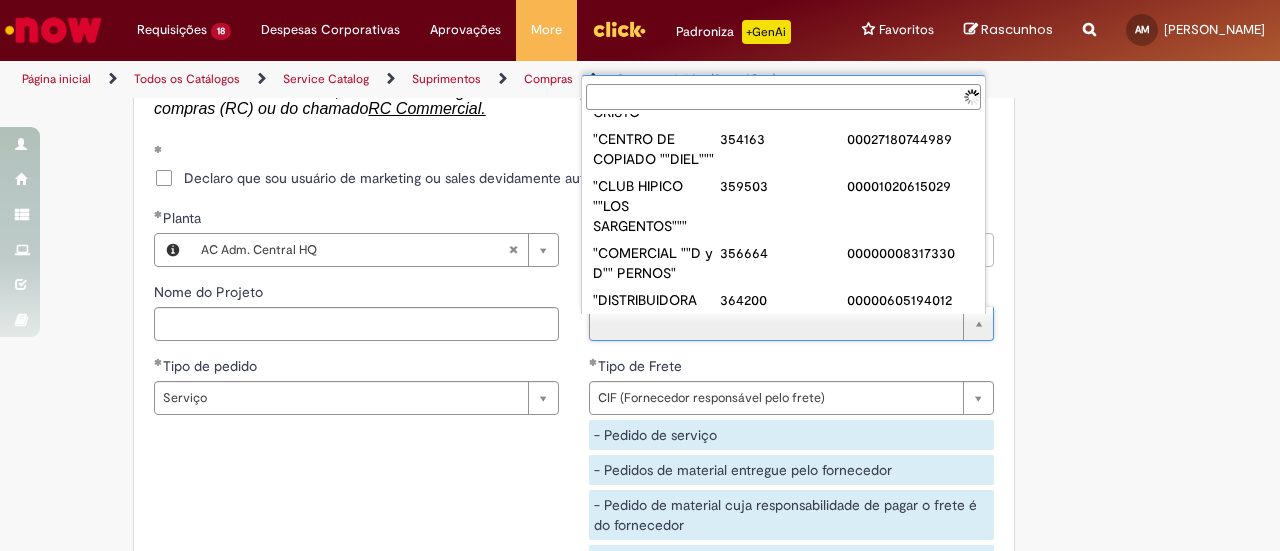 type on "**********" 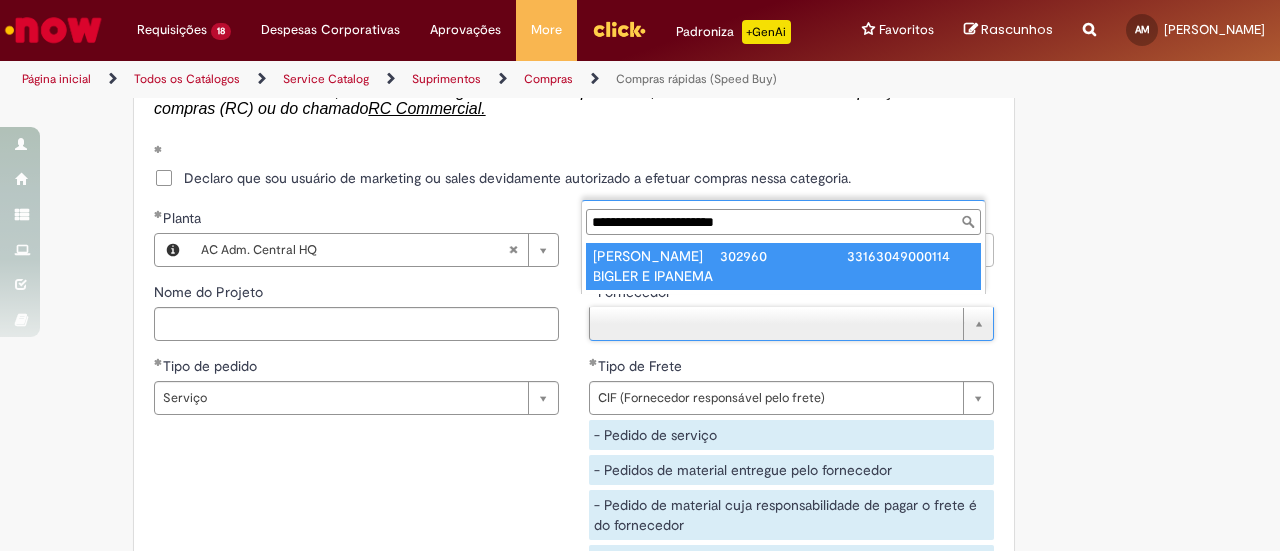 type on "**********" 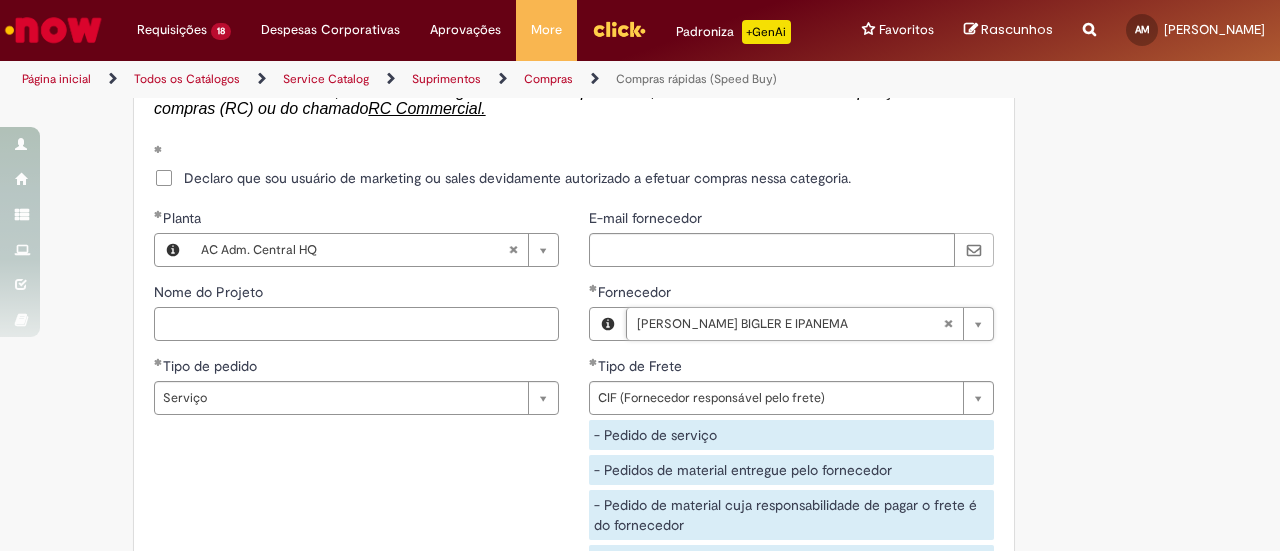click on "Nome do Projeto" at bounding box center [356, 324] 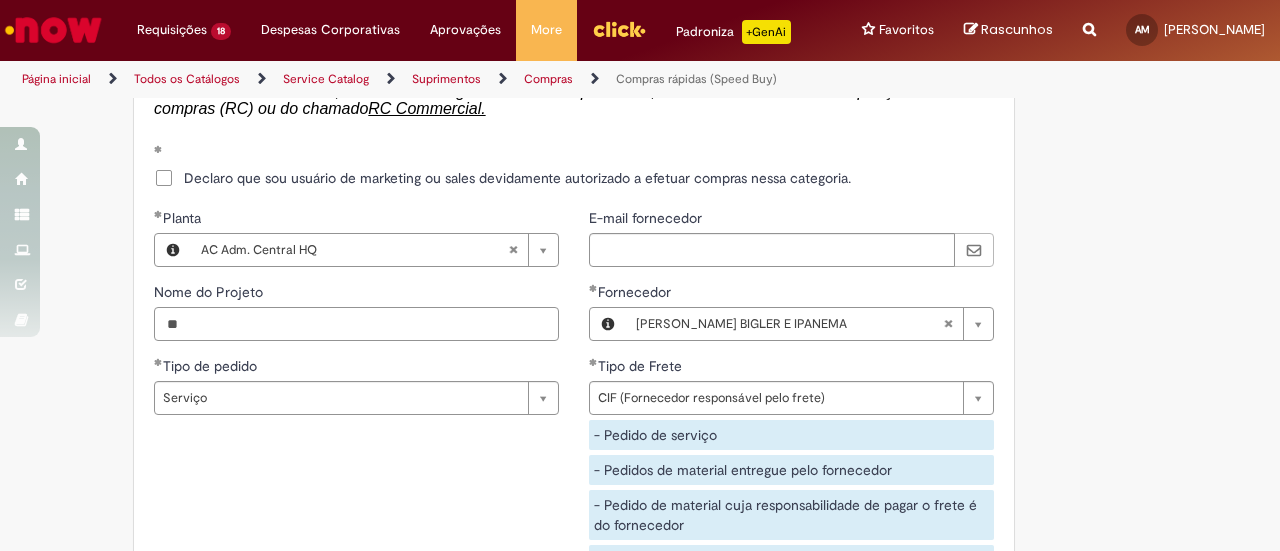 type on "*" 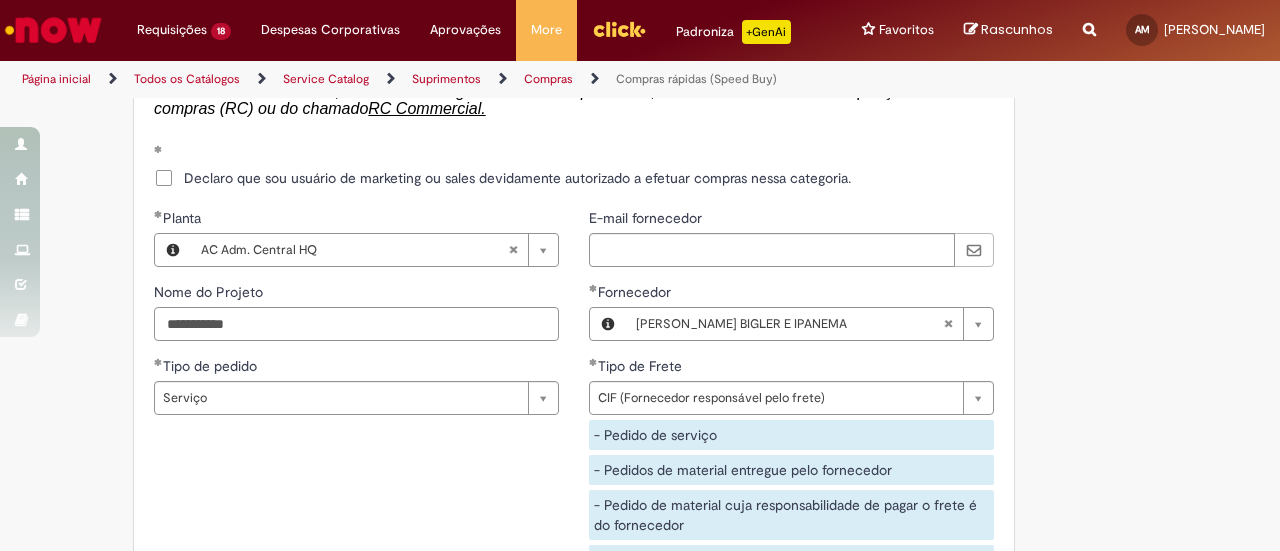 scroll, scrollTop: 3500, scrollLeft: 0, axis: vertical 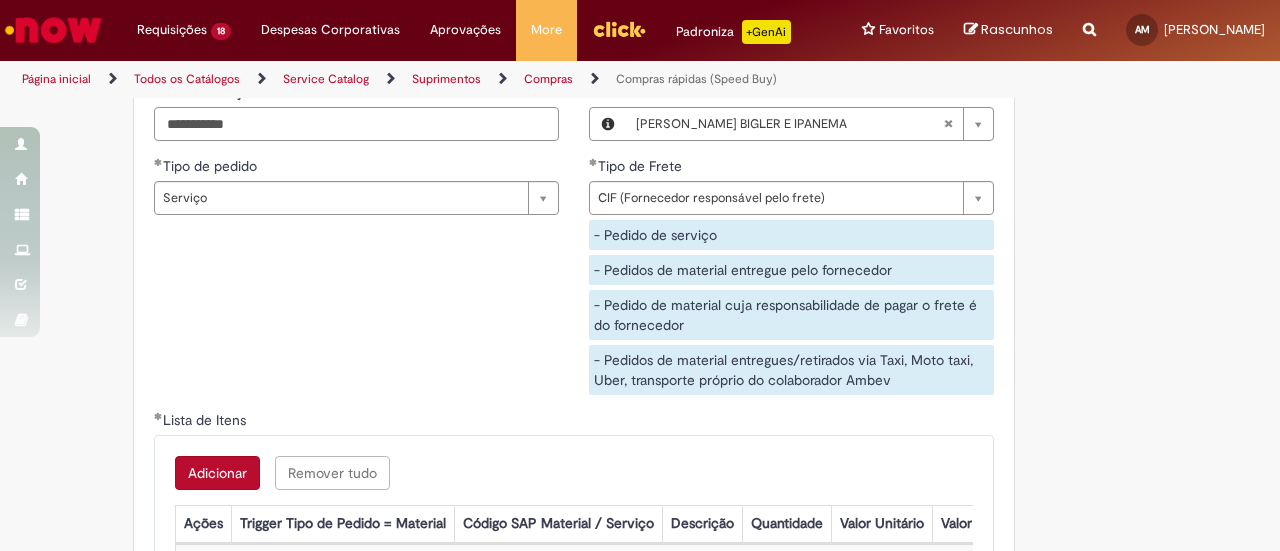 type on "**********" 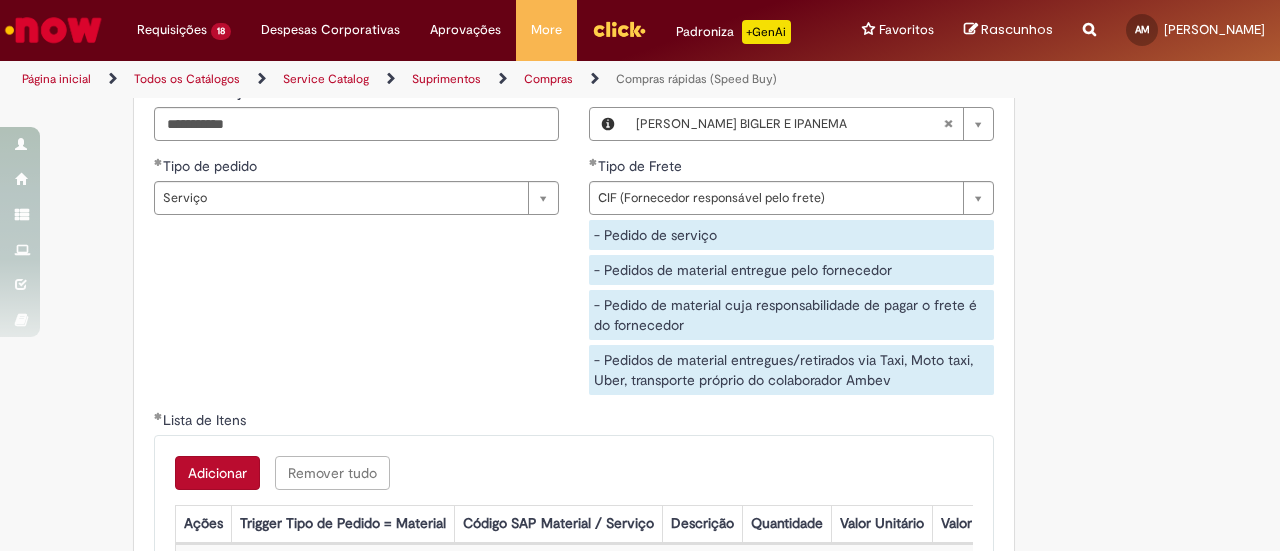 click on "Adicionar" at bounding box center [217, 473] 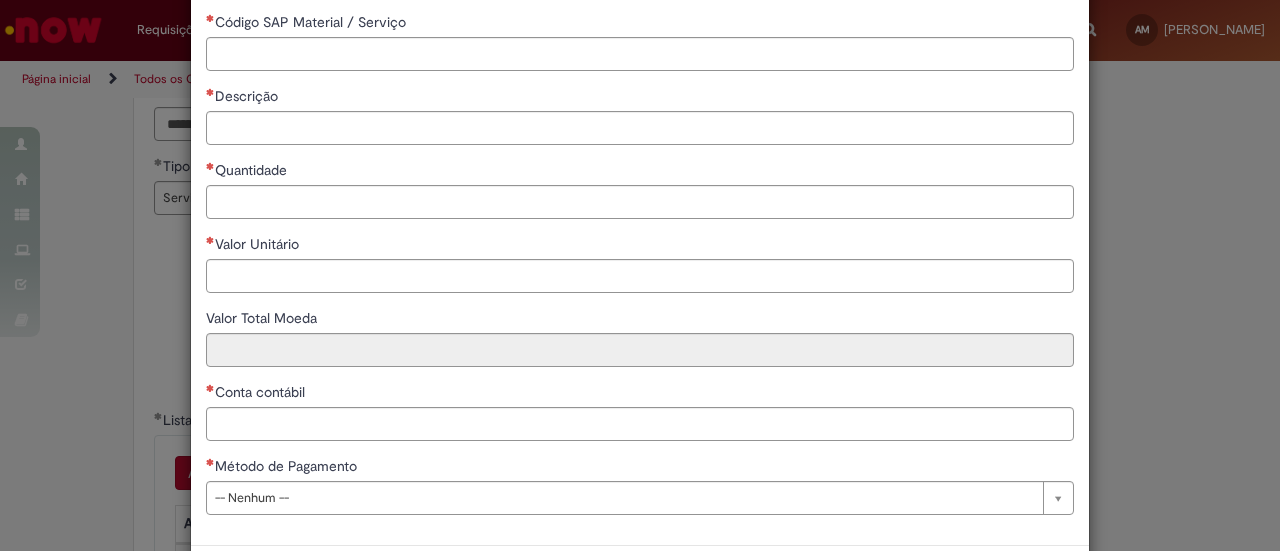 scroll, scrollTop: 178, scrollLeft: 0, axis: vertical 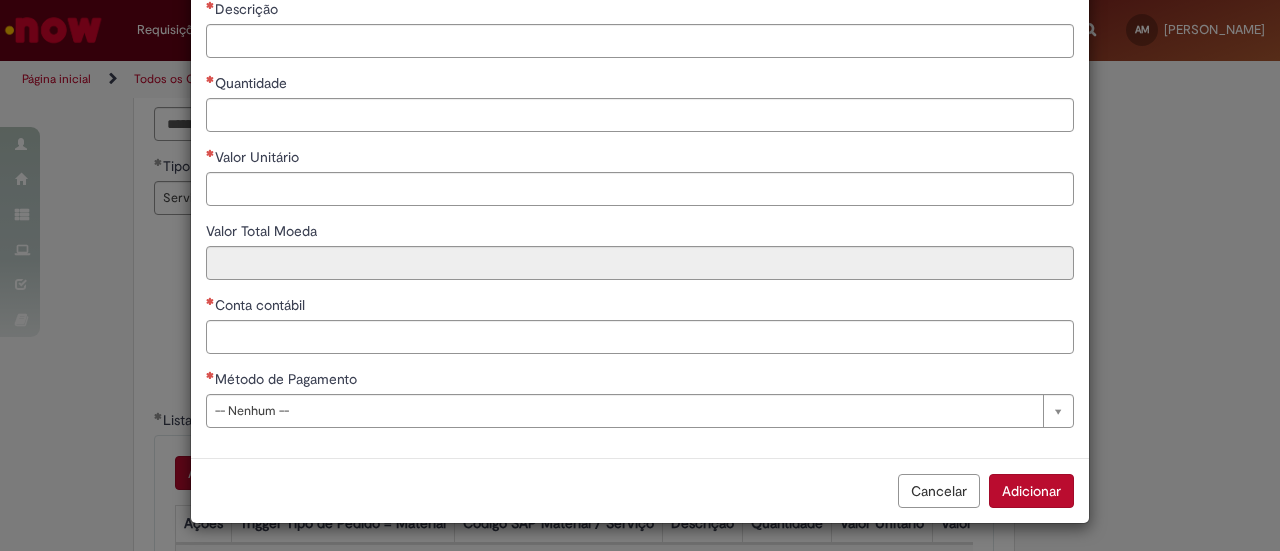 drag, startPoint x: 241, startPoint y: 405, endPoint x: 246, endPoint y: 425, distance: 20.615528 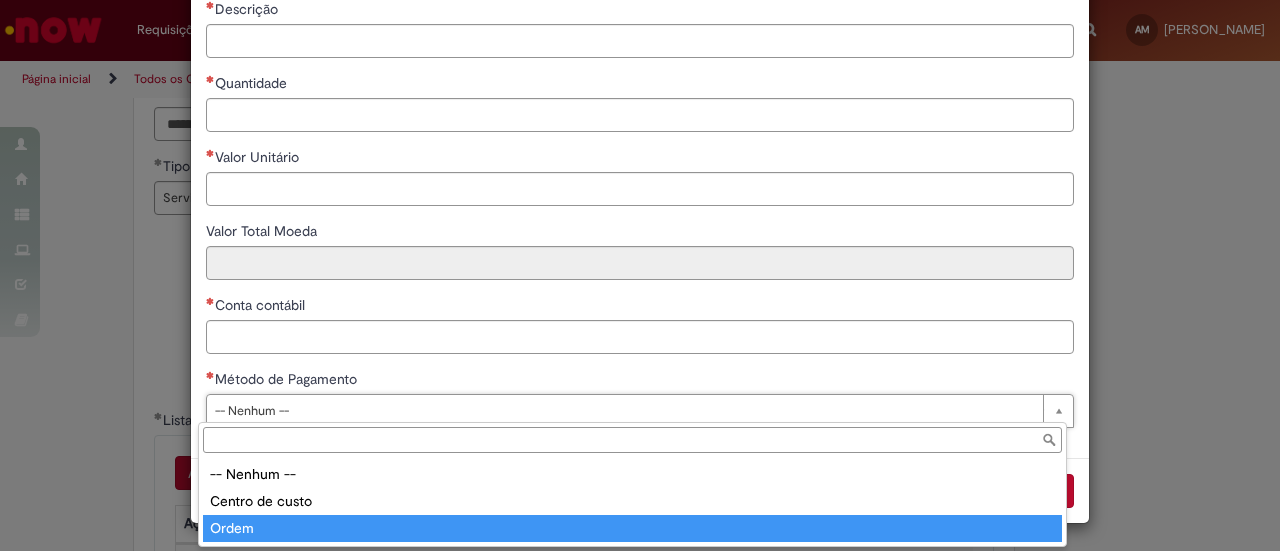 type on "*****" 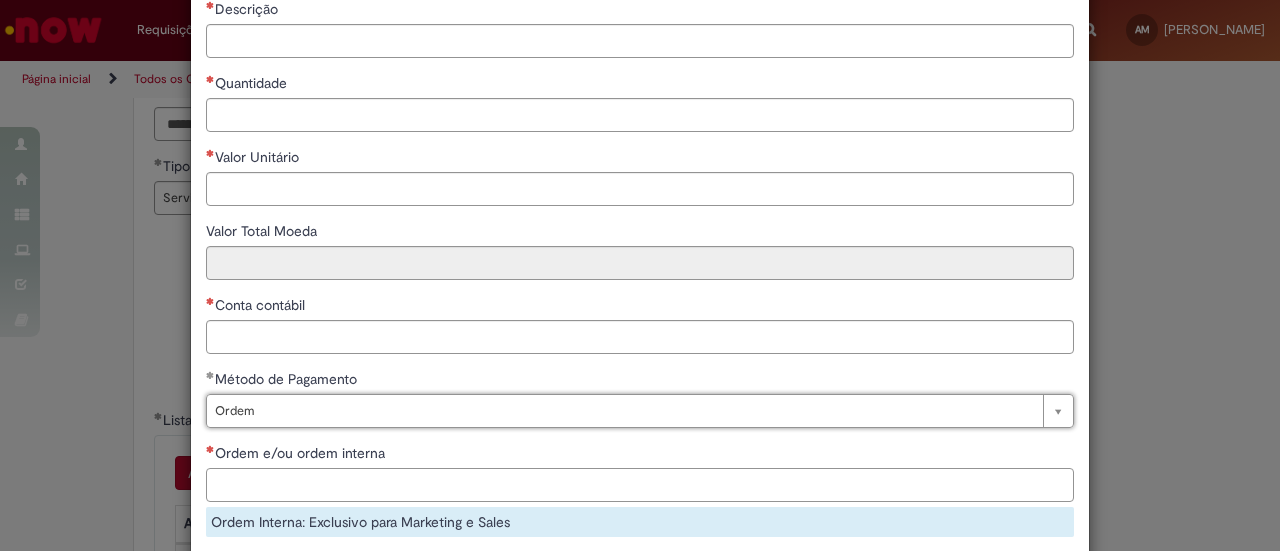 click on "Ordem e/ou ordem interna" at bounding box center (640, 485) 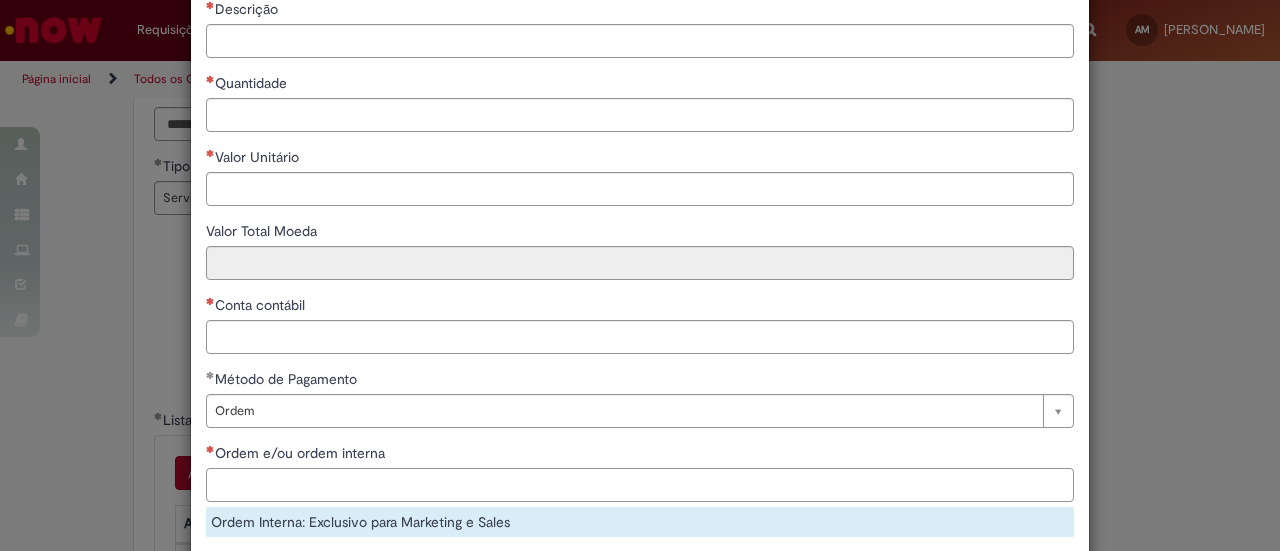 paste on "**********" 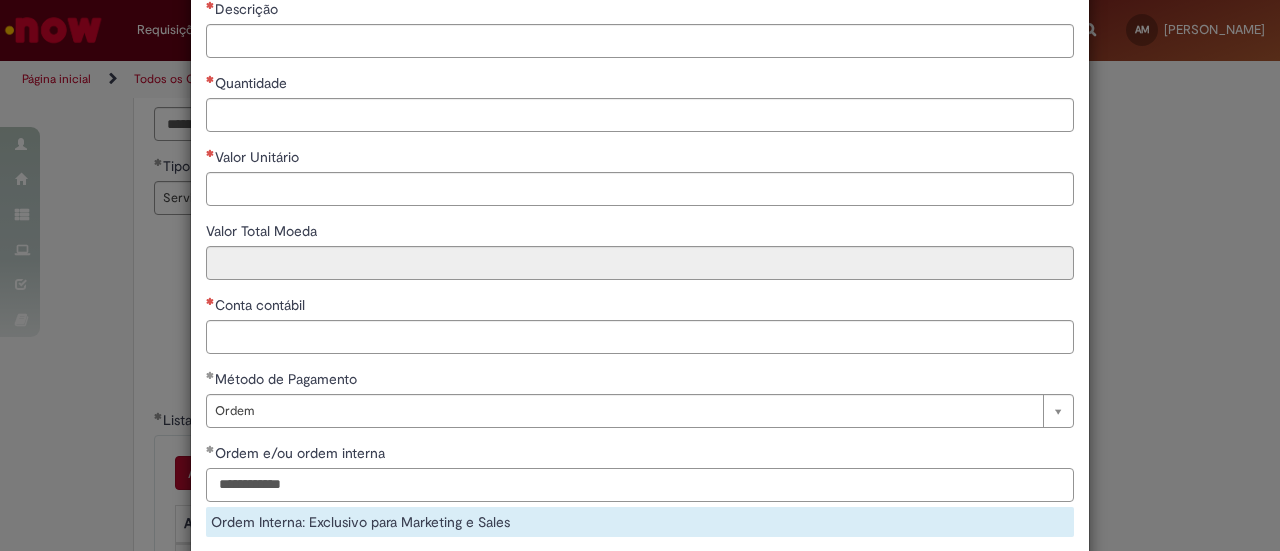 scroll, scrollTop: 0, scrollLeft: 0, axis: both 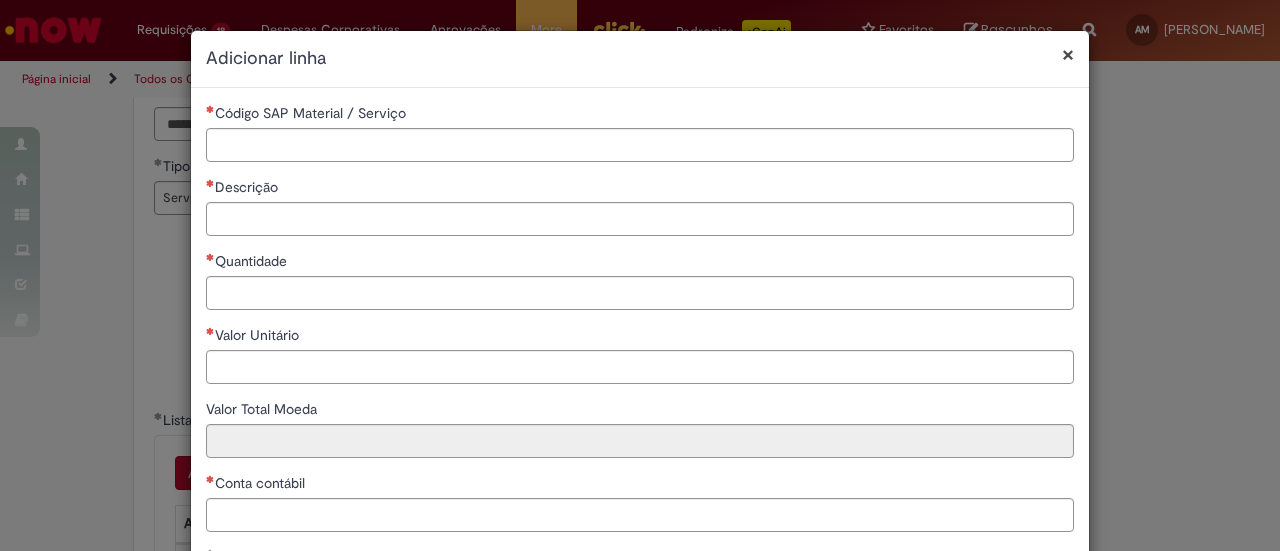 type on "**********" 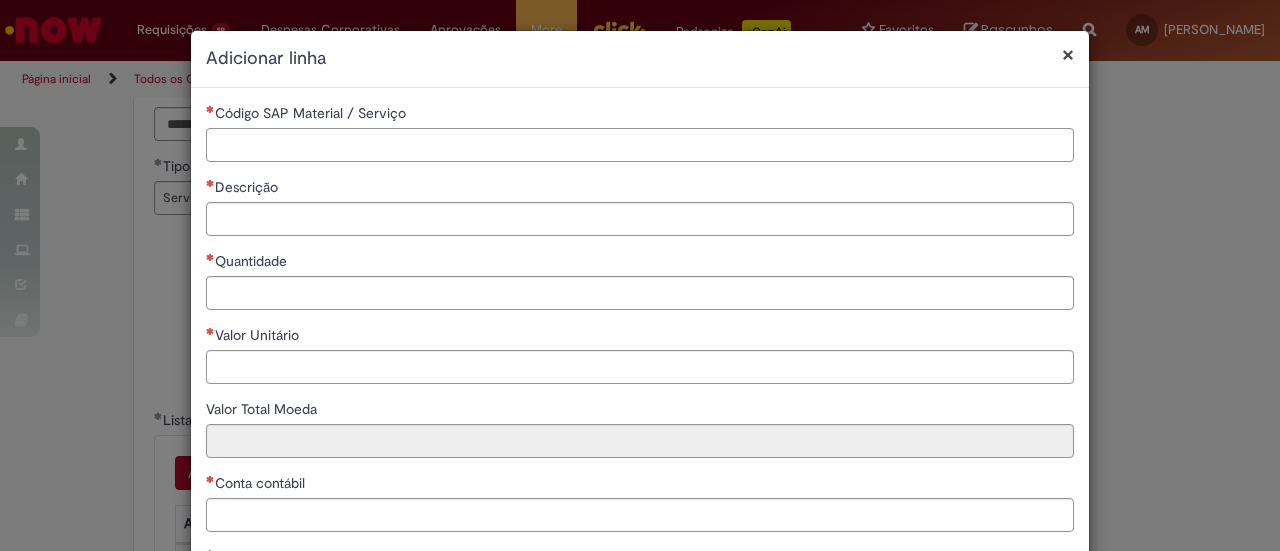 click on "Código SAP Material / Serviço" at bounding box center [640, 145] 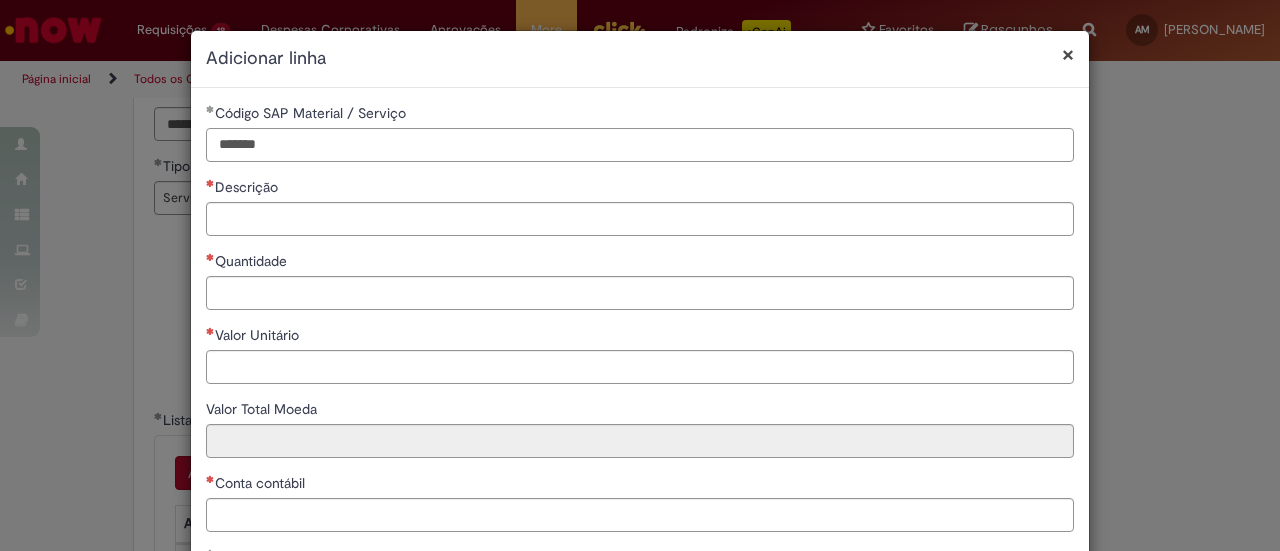 type on "*******" 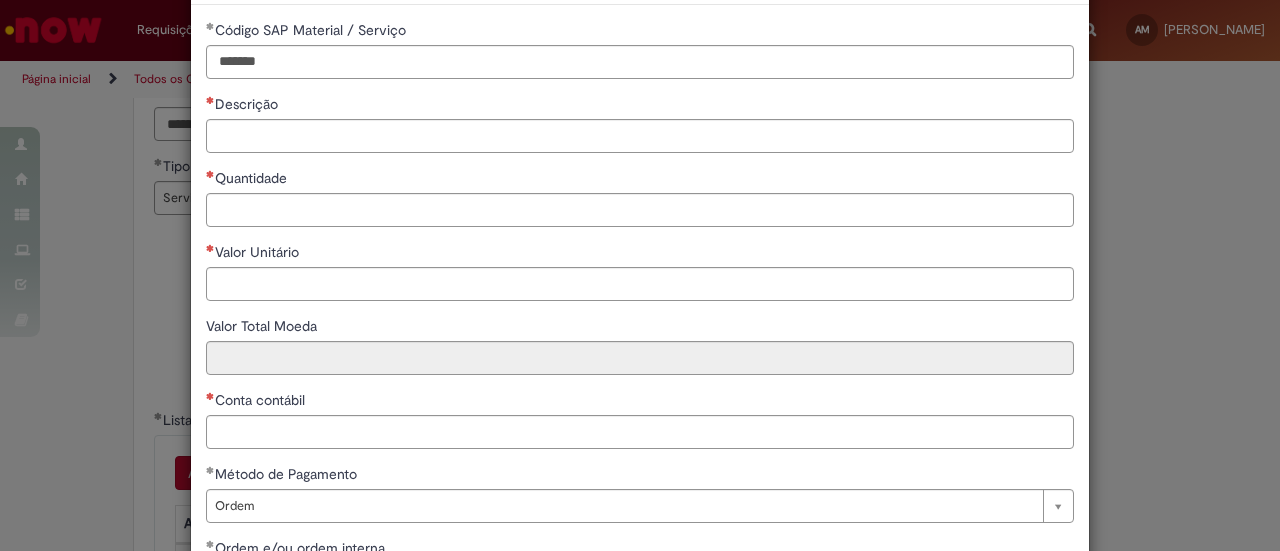 scroll, scrollTop: 100, scrollLeft: 0, axis: vertical 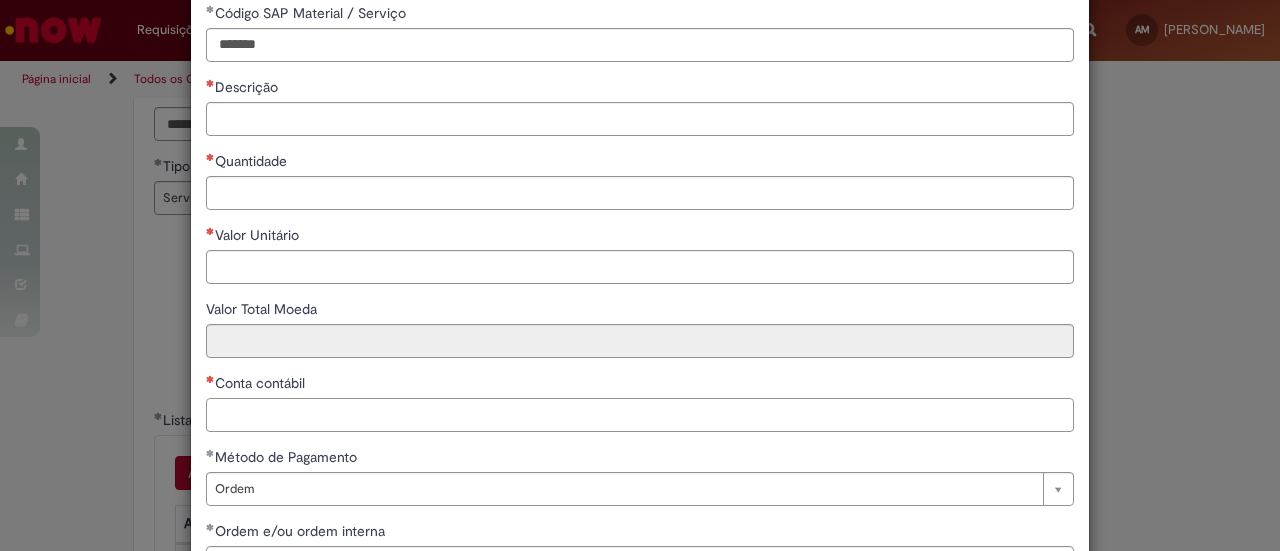 click on "Conta contábil" at bounding box center (640, 415) 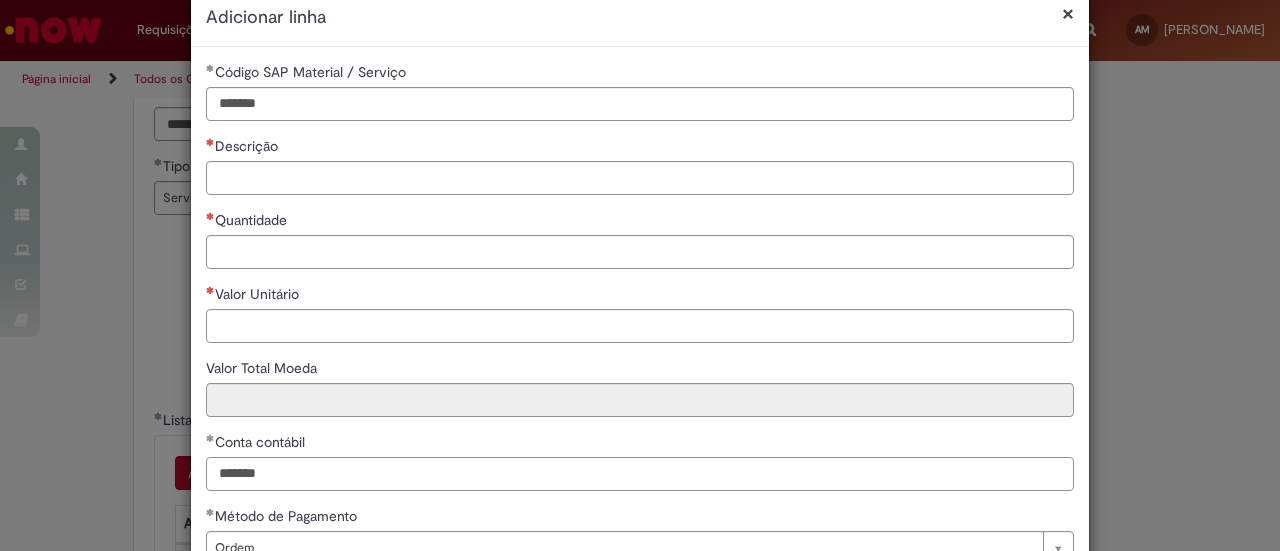 scroll, scrollTop: 0, scrollLeft: 0, axis: both 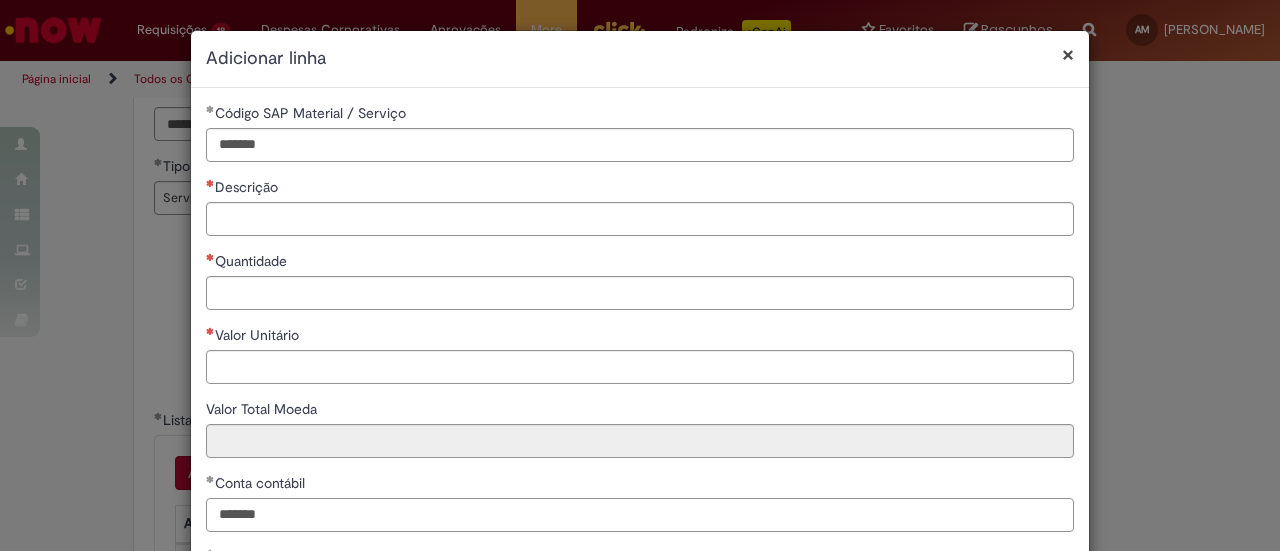 type on "*******" 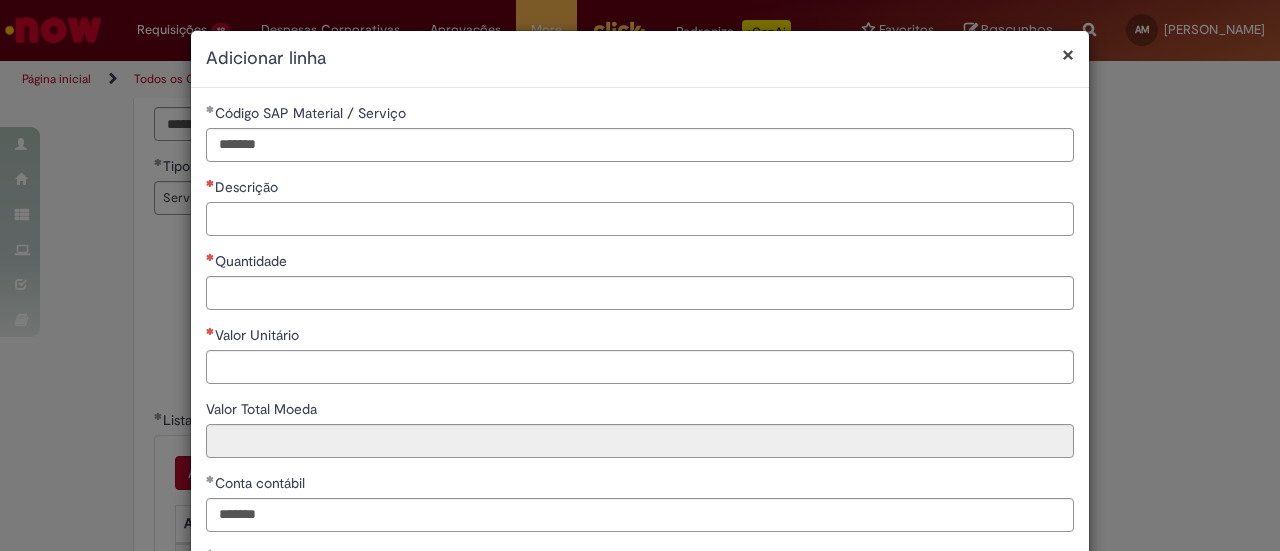 click on "Descrição" at bounding box center [640, 219] 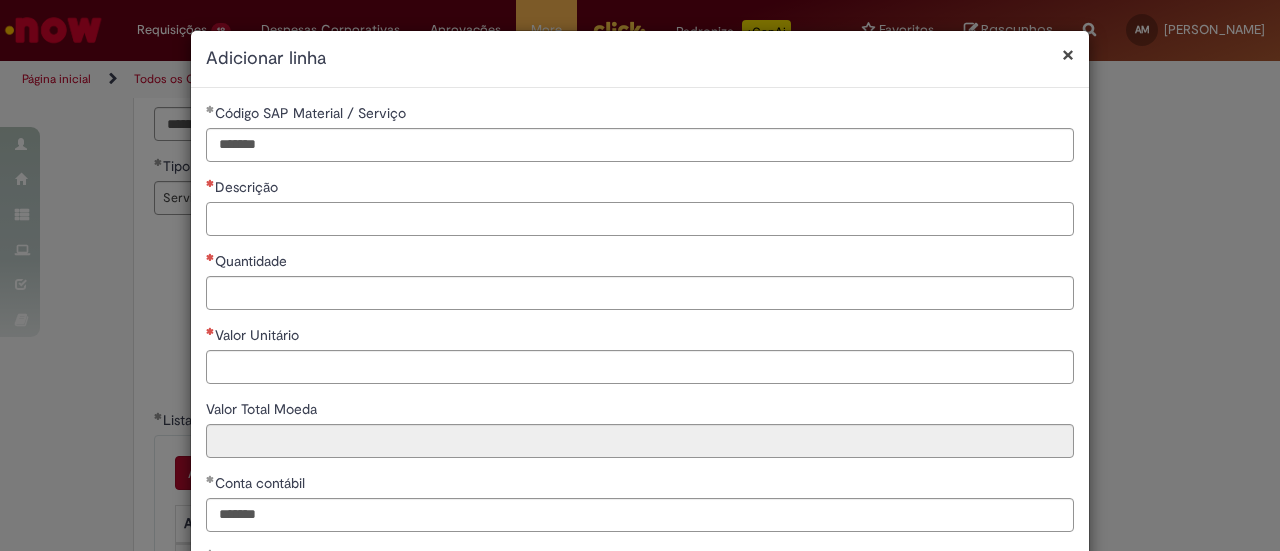 click on "Descrição" at bounding box center (640, 219) 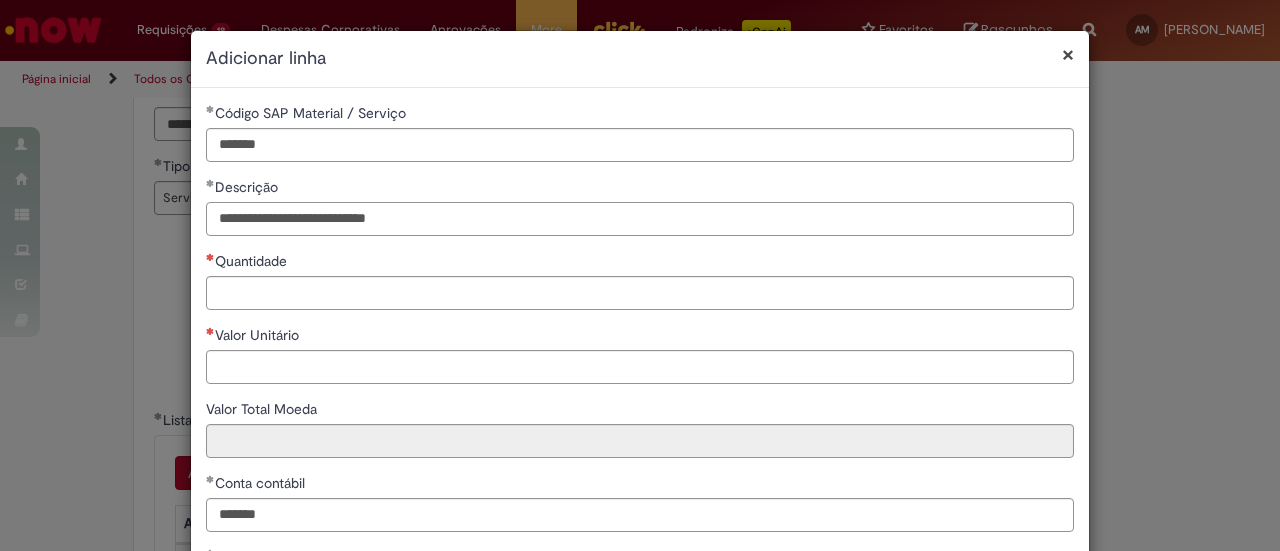 type on "**********" 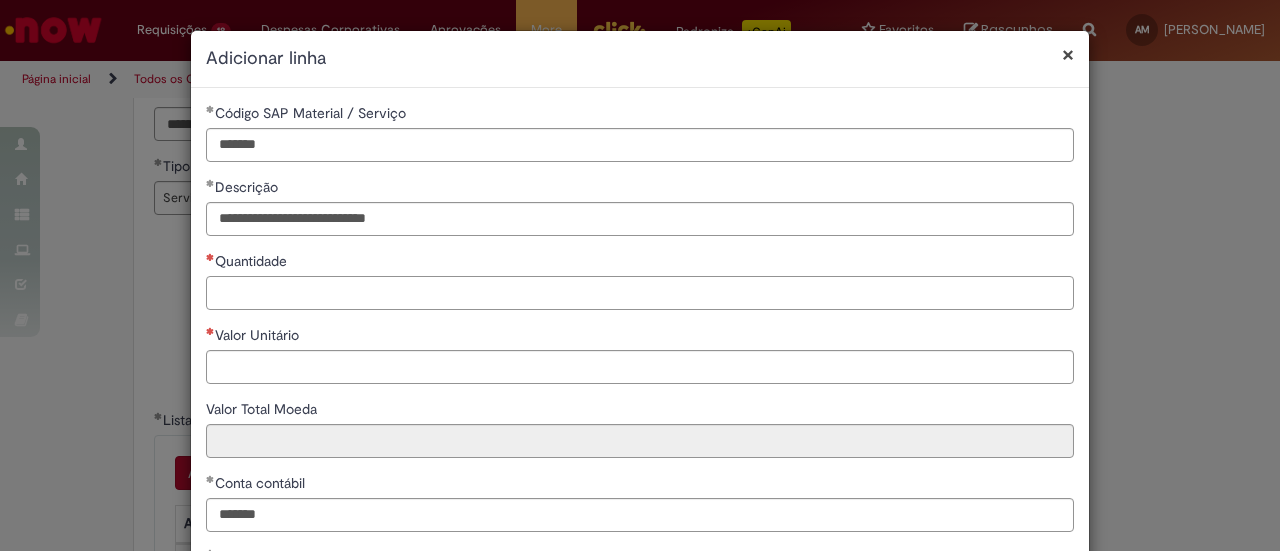 click on "Quantidade" at bounding box center (640, 293) 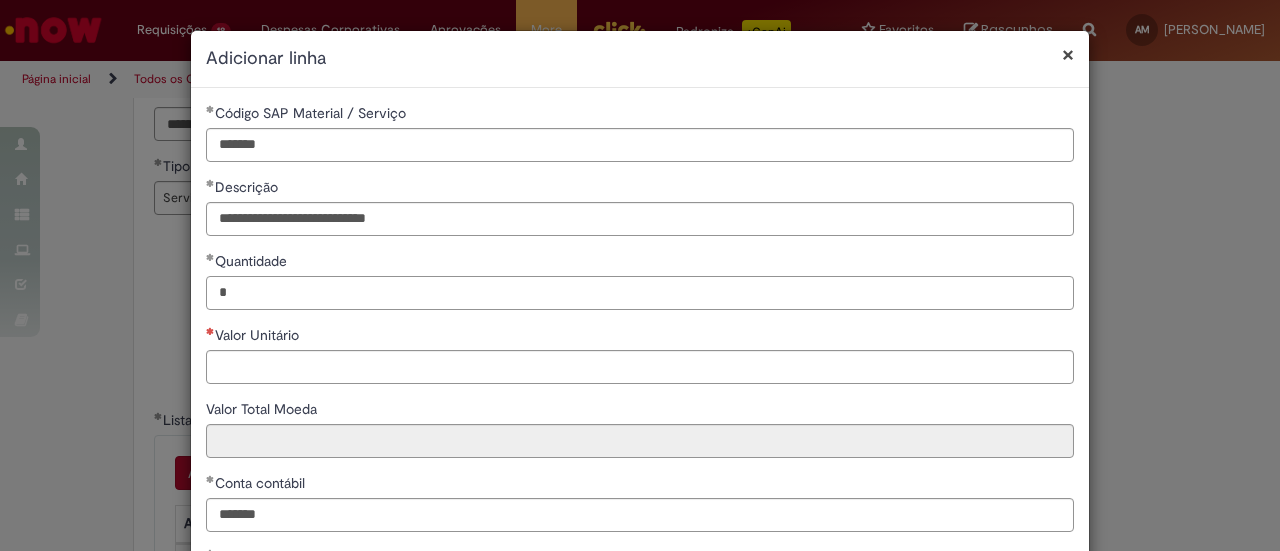 type on "*" 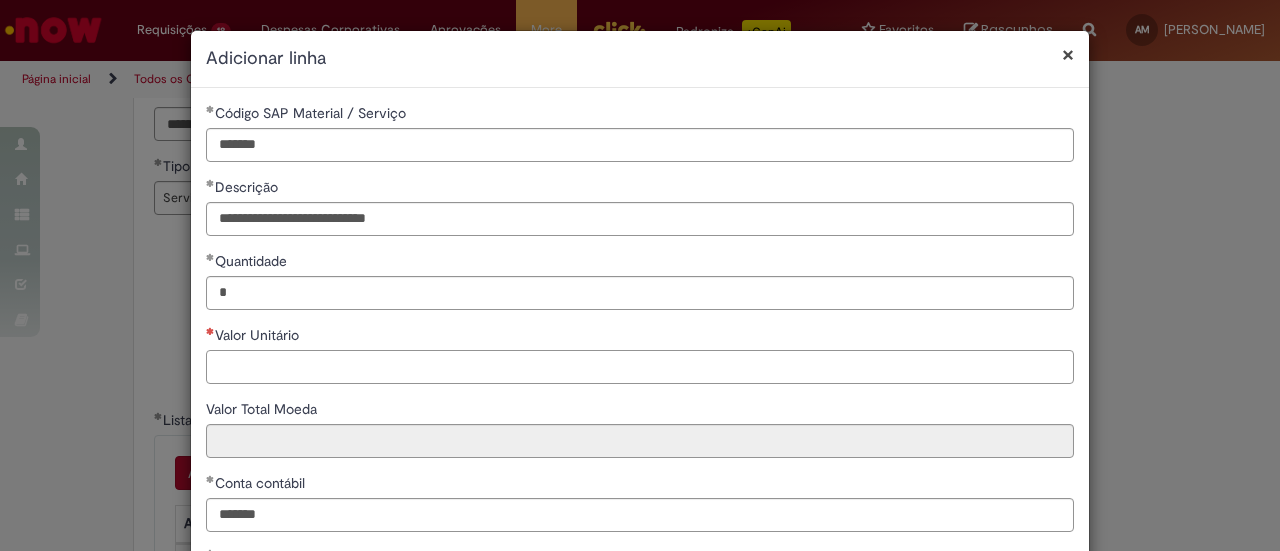 click on "Valor Unitário" at bounding box center [640, 367] 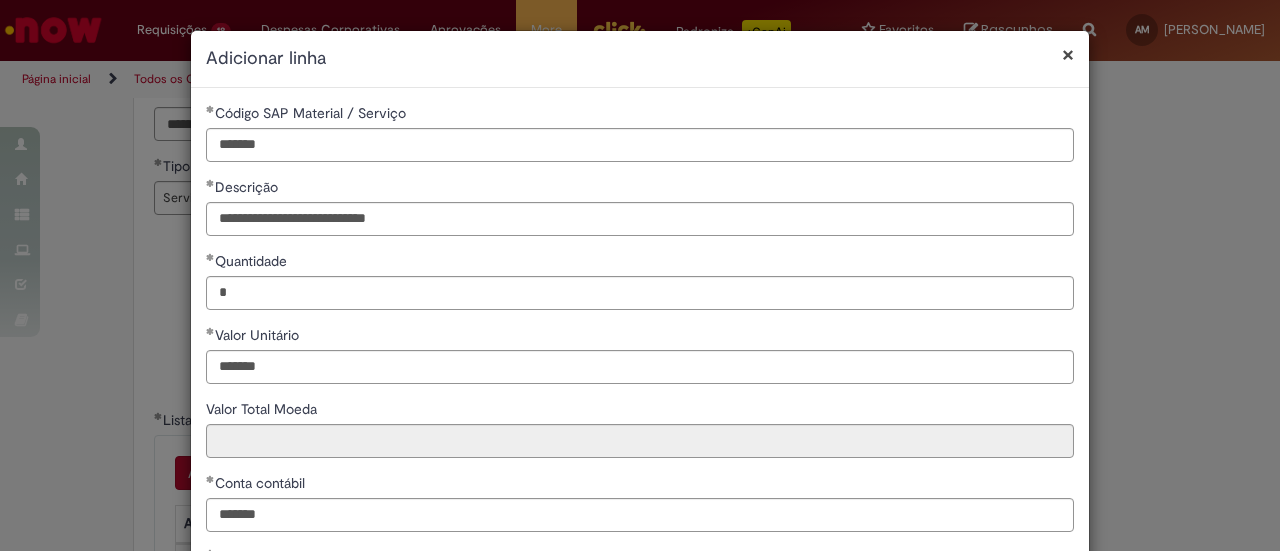 click on "Valor Unitário" at bounding box center [640, 337] 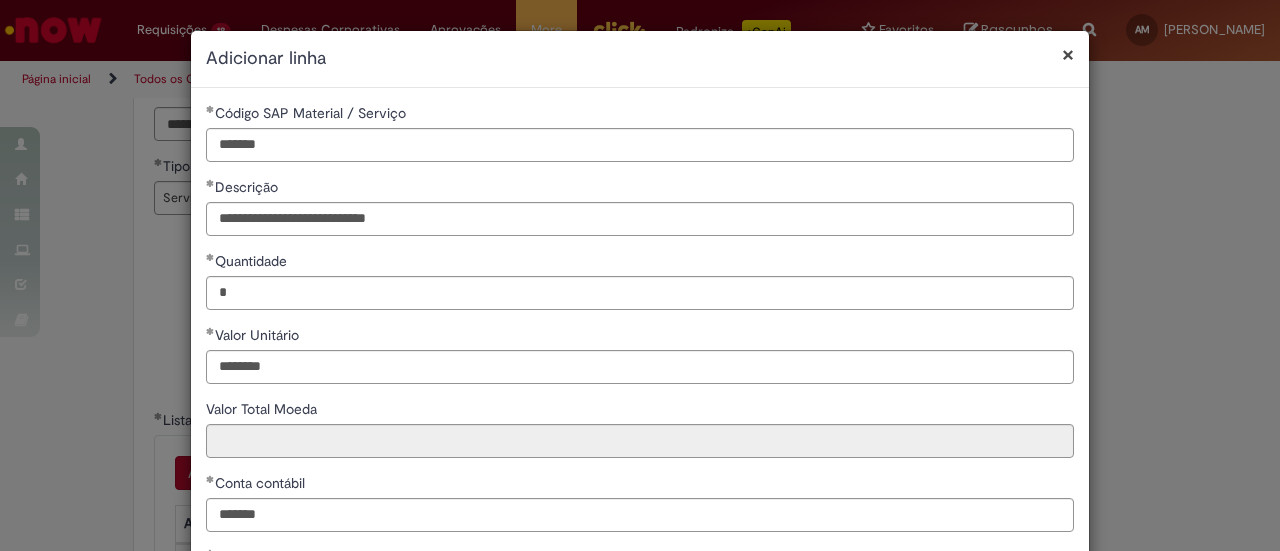 type on "********" 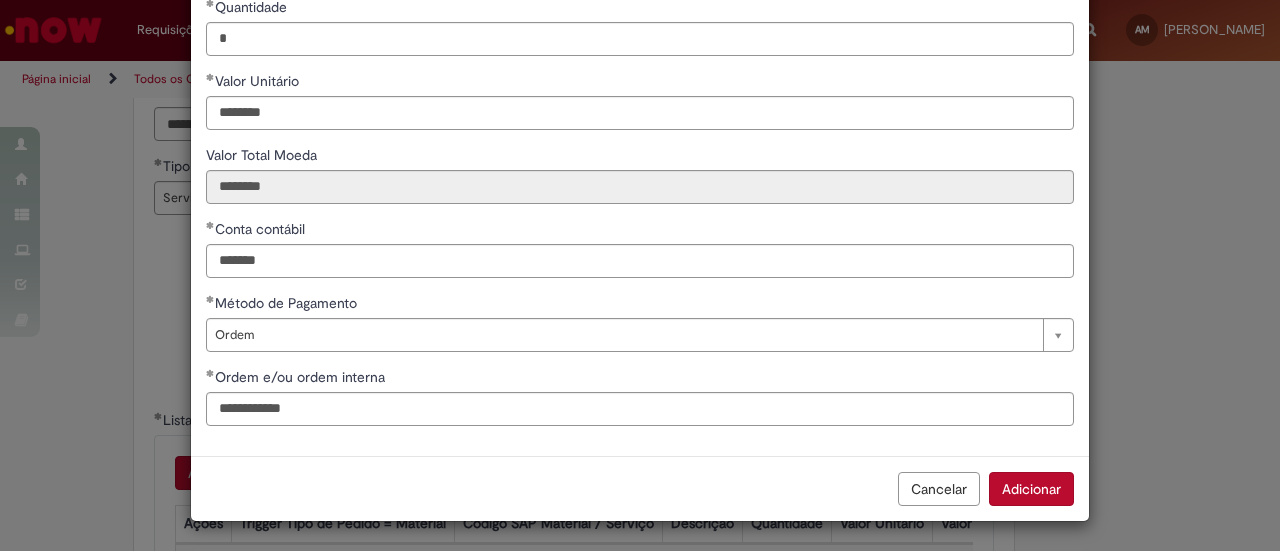 click on "Adicionar" at bounding box center [1031, 489] 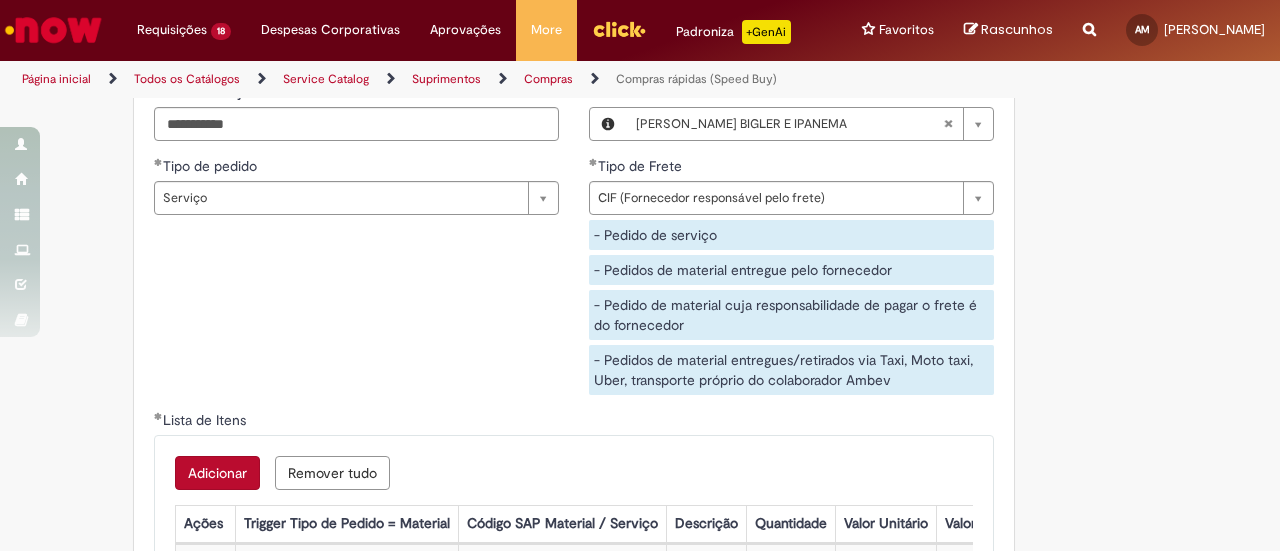 scroll, scrollTop: 252, scrollLeft: 0, axis: vertical 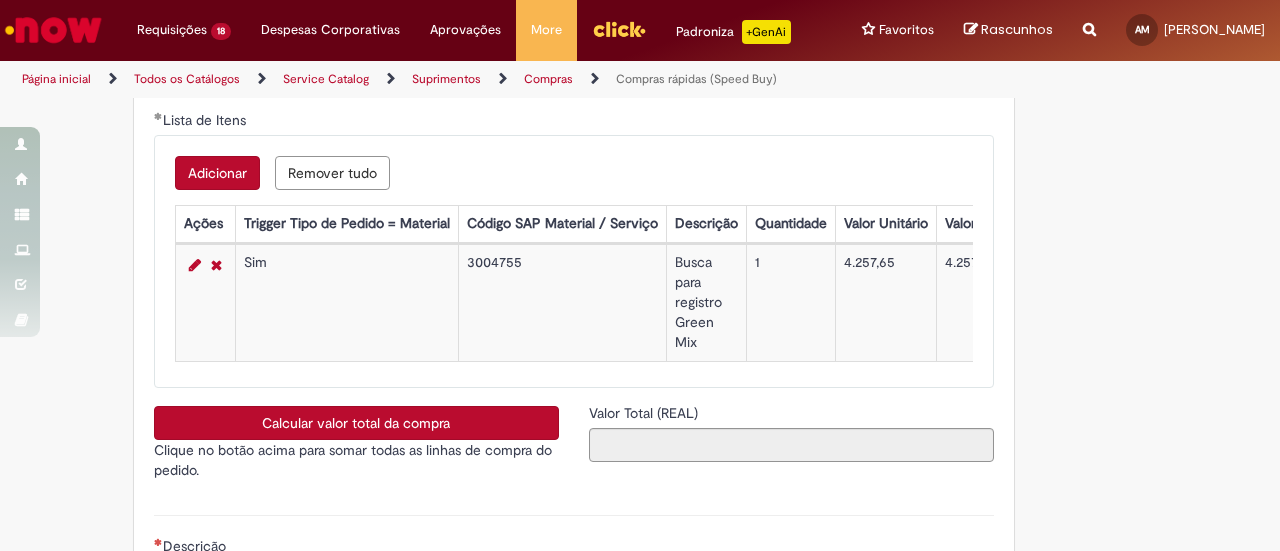 click on "Calcular valor total da compra" at bounding box center (356, 423) 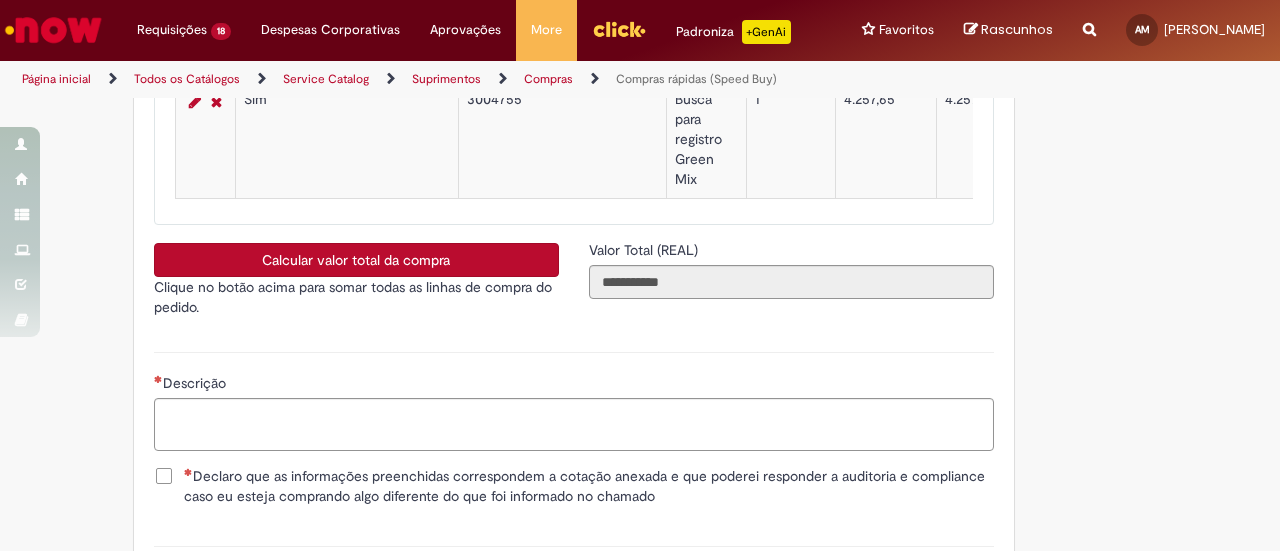 scroll, scrollTop: 4100, scrollLeft: 0, axis: vertical 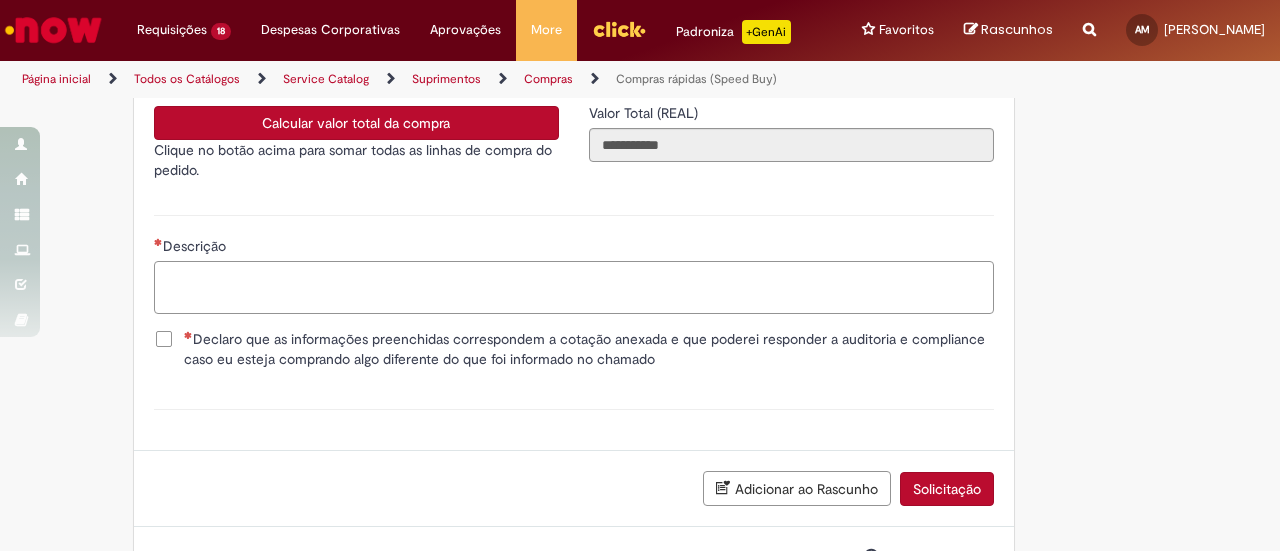 click on "Descrição" at bounding box center (574, 287) 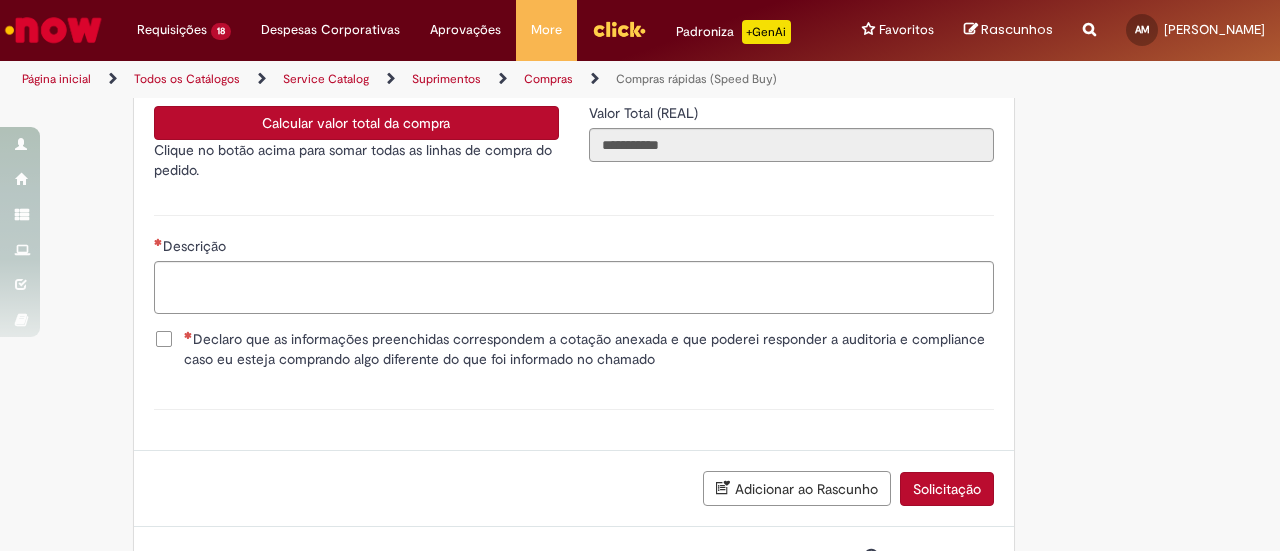 click on "Declaro que as informações preenchidas correspondem a cotação anexada e que poderei responder a auditoria e compliance caso eu esteja comprando algo diferente do que foi informado no chamado" at bounding box center [589, 349] 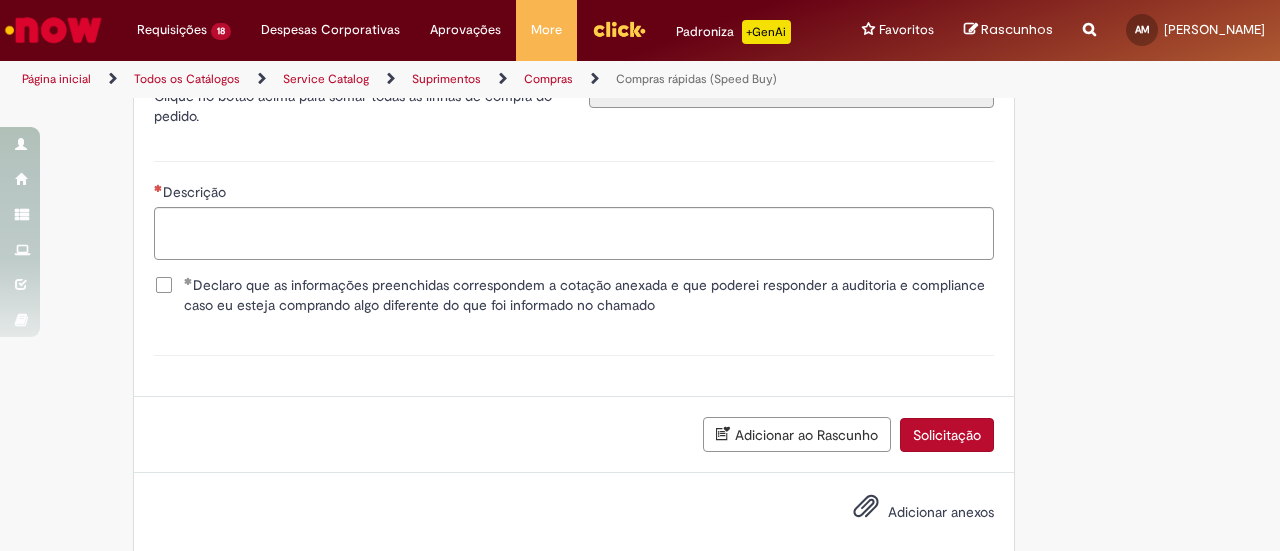 scroll, scrollTop: 4200, scrollLeft: 0, axis: vertical 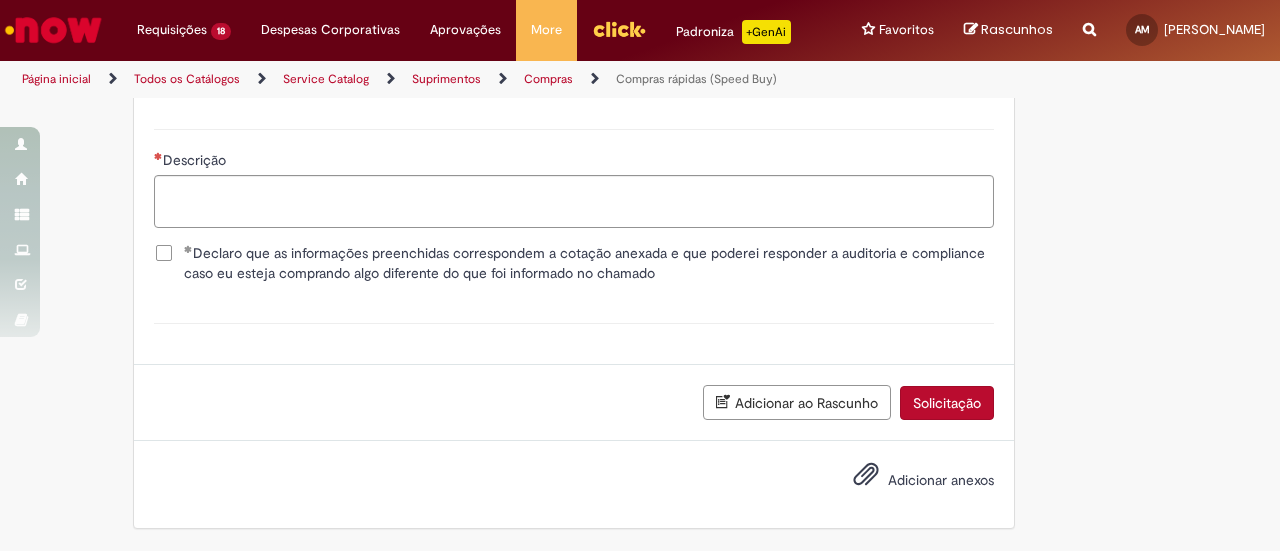 click on "Adicionar anexos" at bounding box center [909, 481] 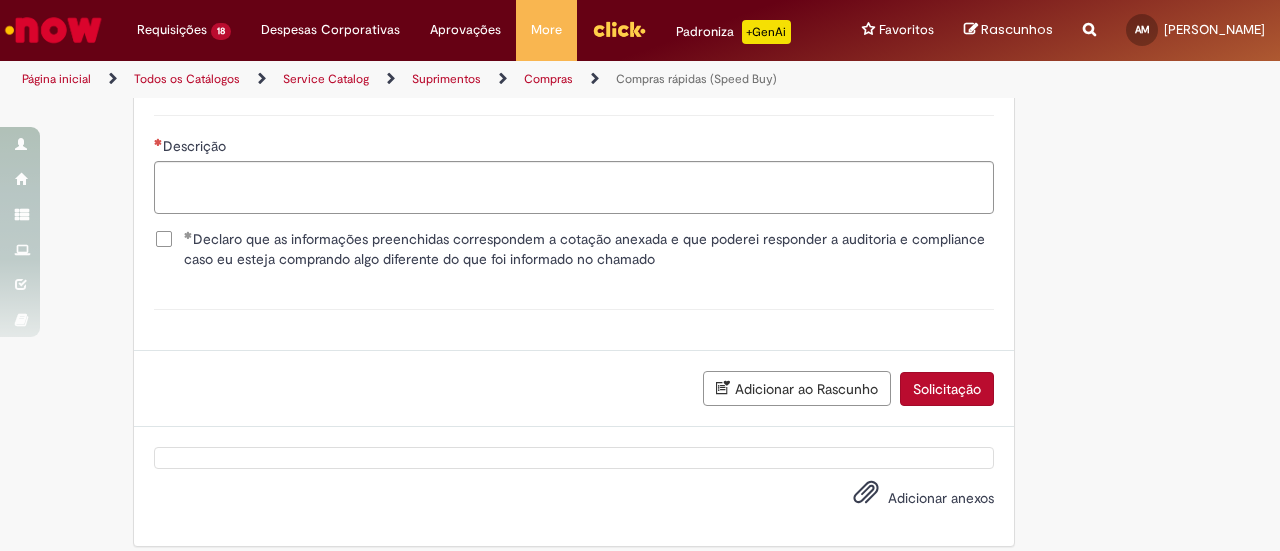 scroll, scrollTop: 4000, scrollLeft: 0, axis: vertical 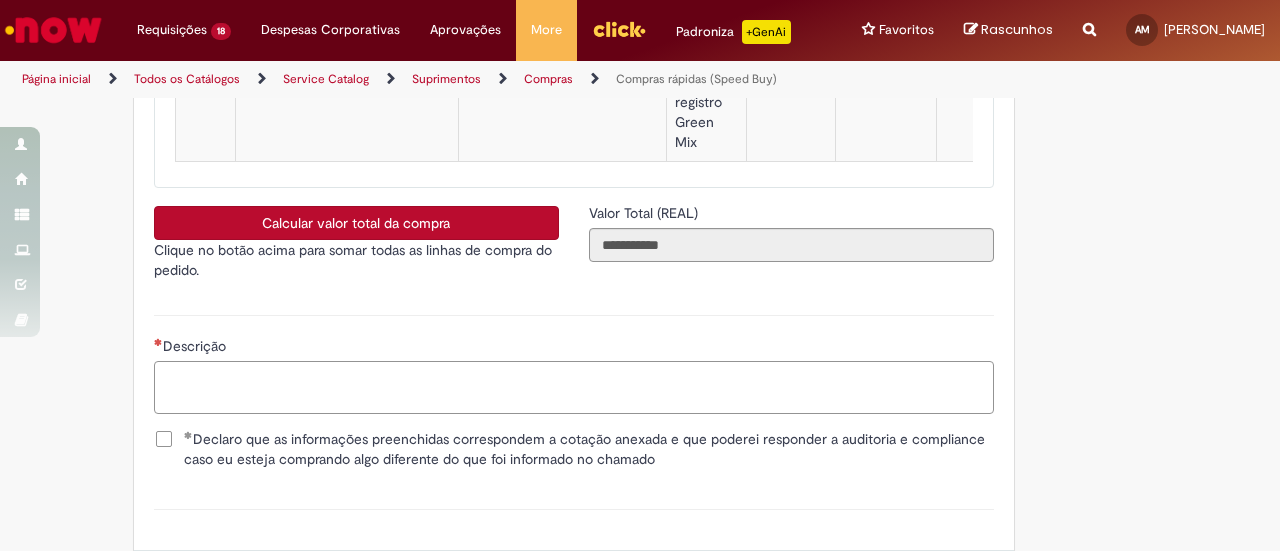 click on "Descrição" at bounding box center (574, 387) 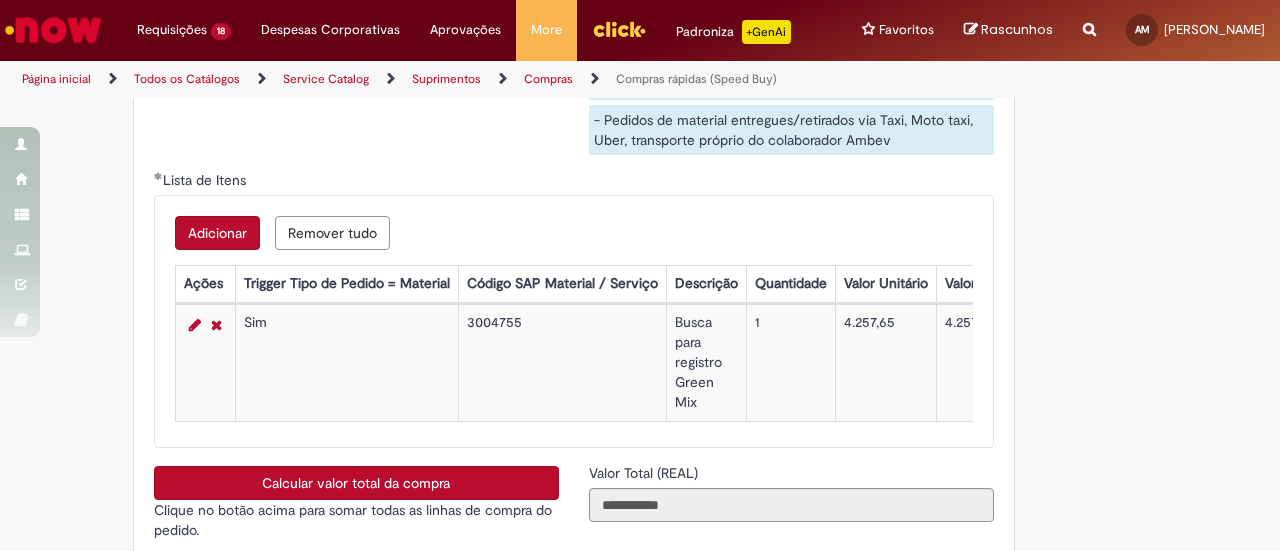 scroll, scrollTop: 3900, scrollLeft: 0, axis: vertical 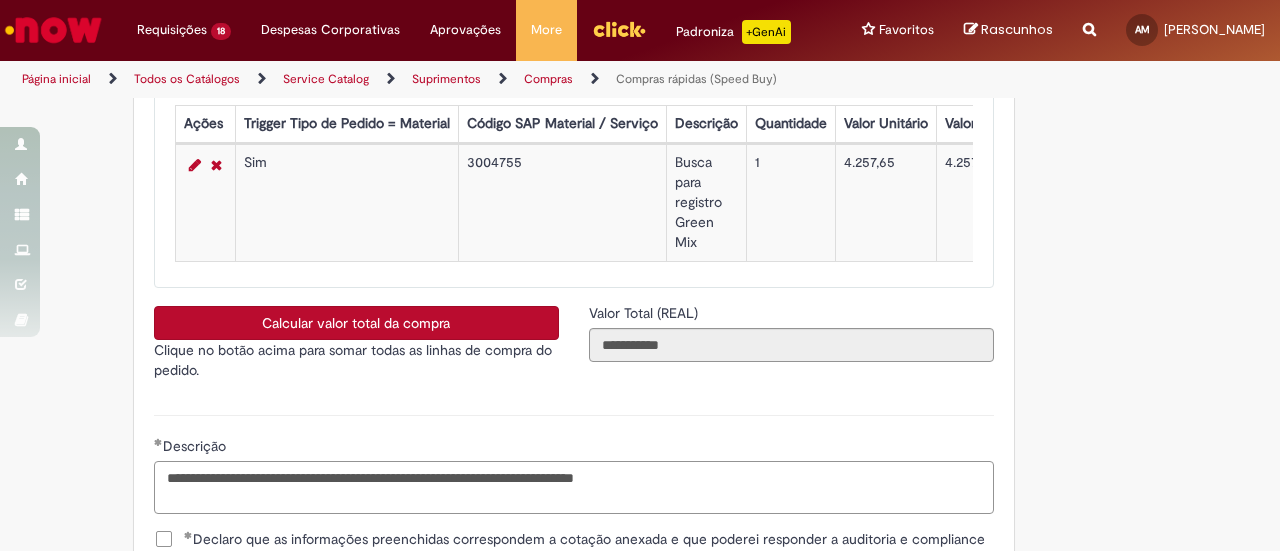 type on "**********" 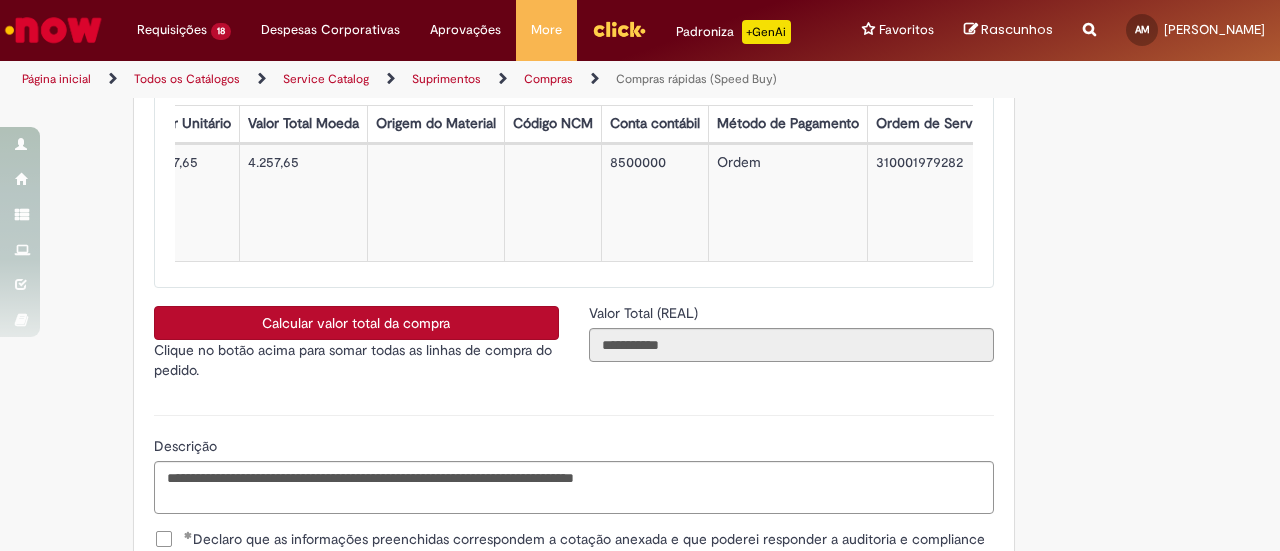 scroll, scrollTop: 0, scrollLeft: 722, axis: horizontal 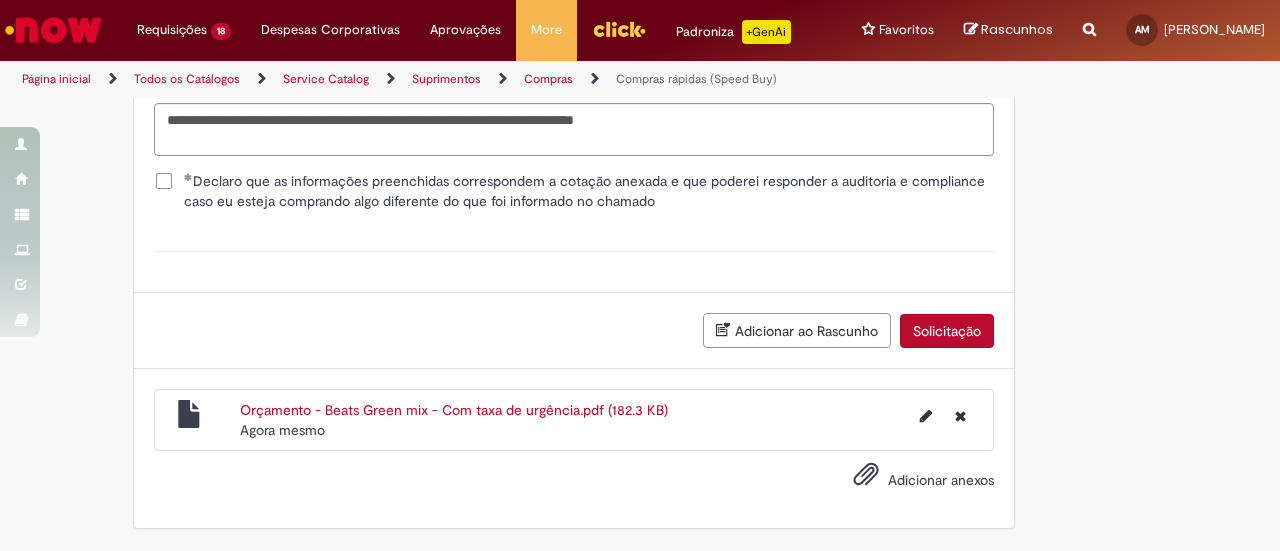 click on "Solicitação" at bounding box center [947, 331] 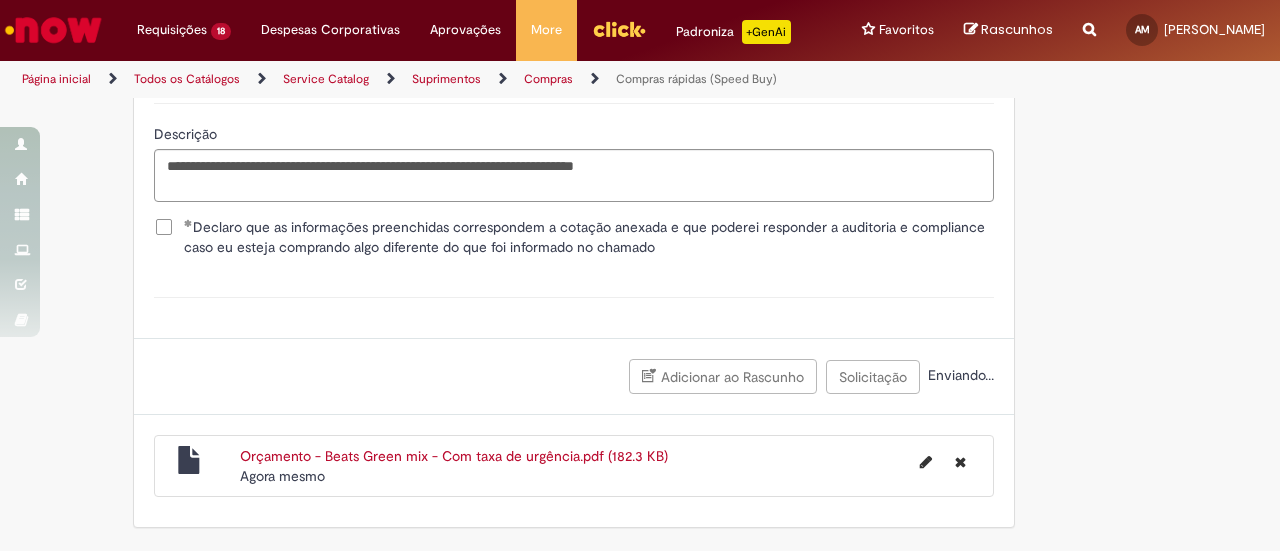 scroll, scrollTop: 4226, scrollLeft: 0, axis: vertical 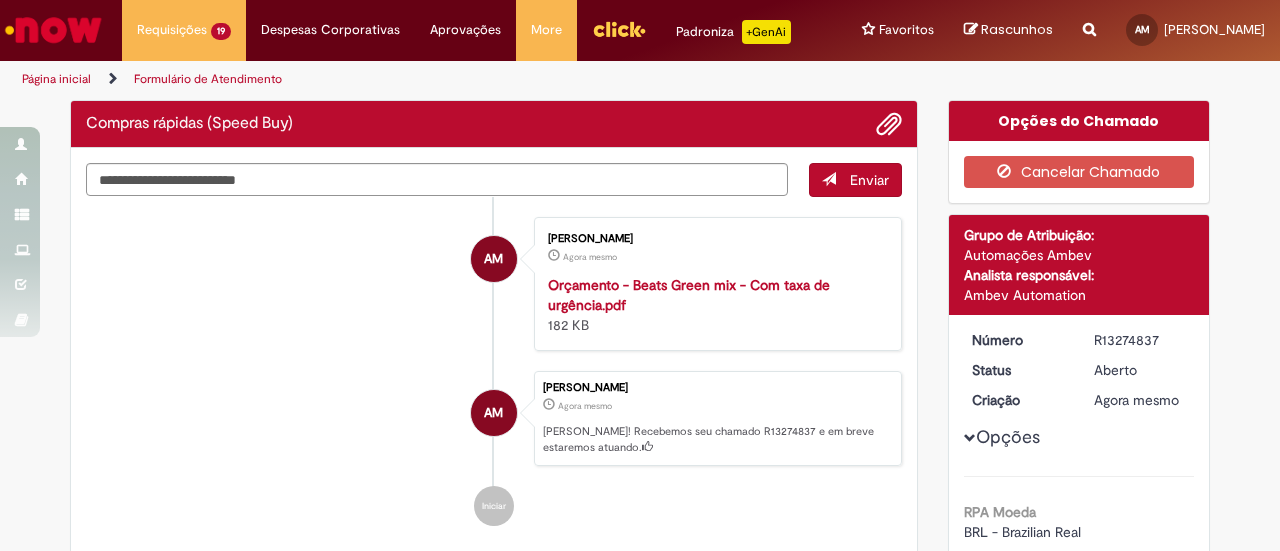 click on "R13274837" at bounding box center (1140, 340) 